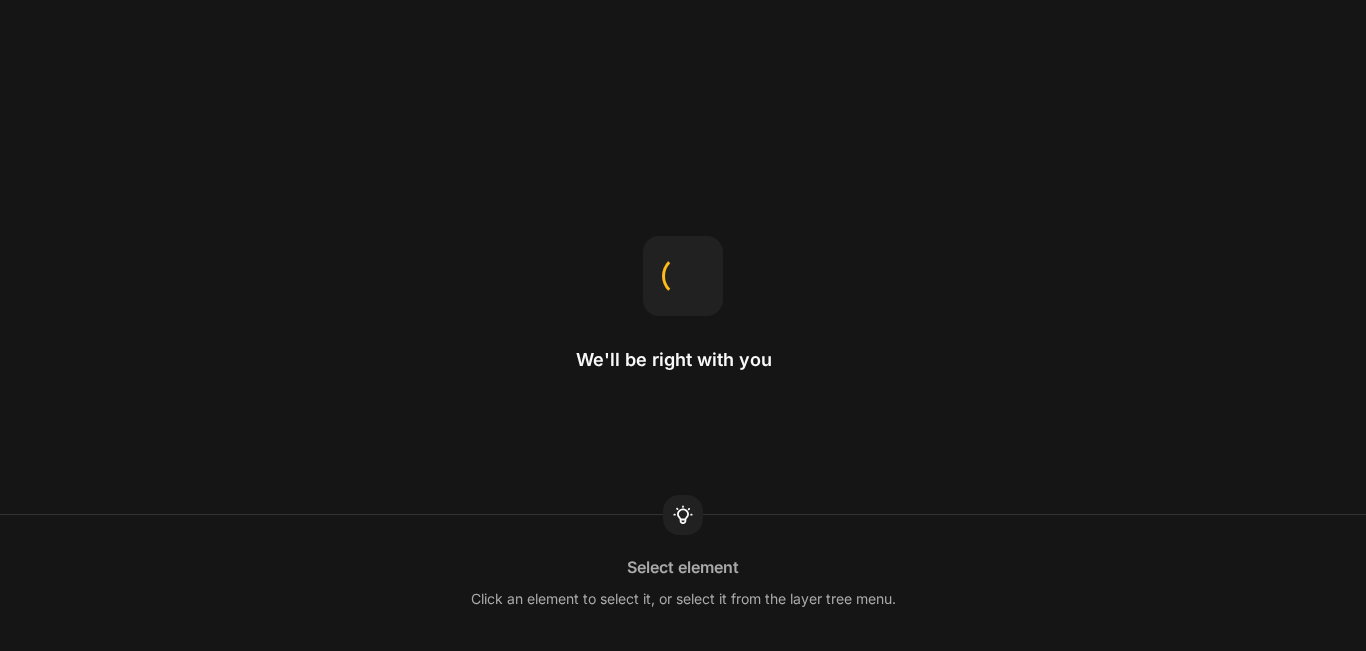 scroll, scrollTop: 0, scrollLeft: 0, axis: both 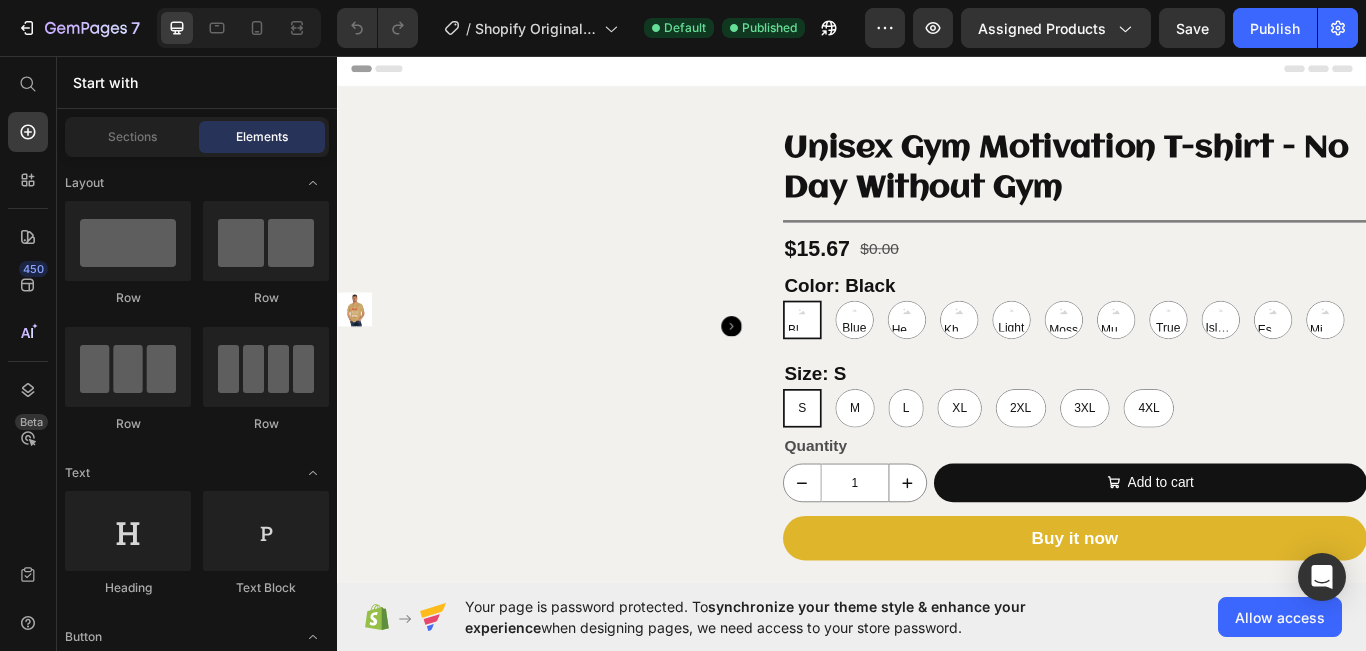 select on "White" 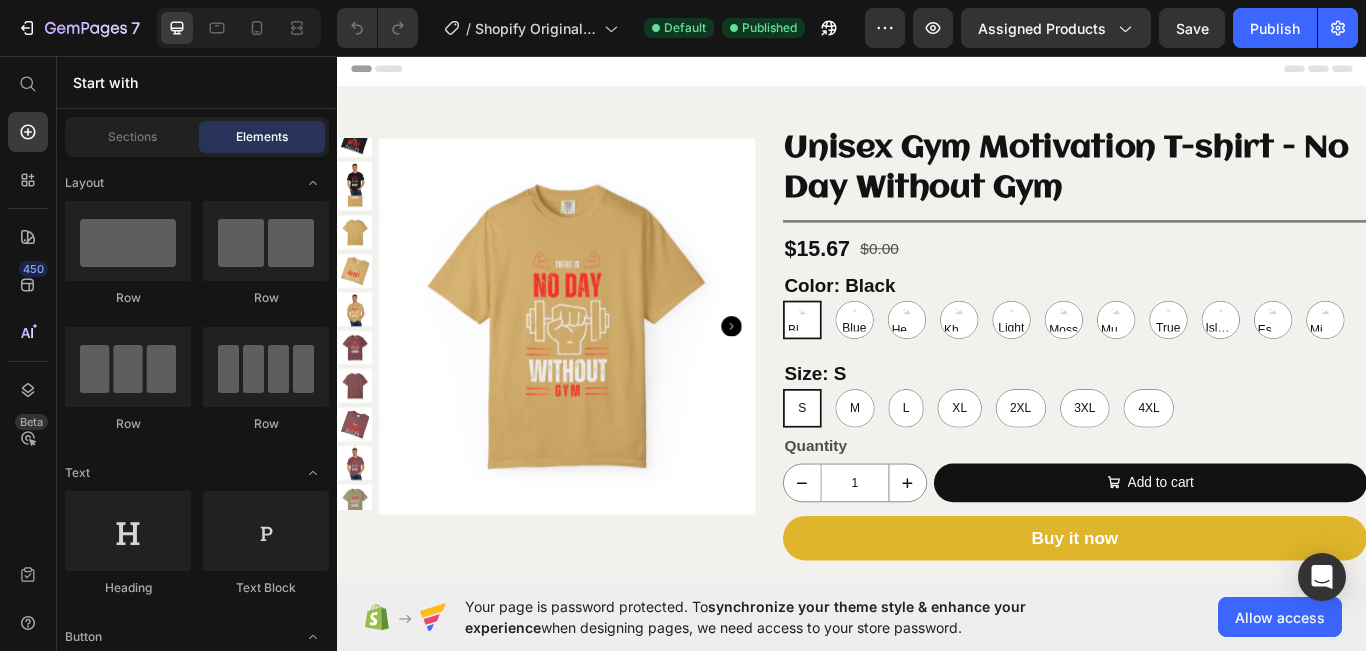 select on "3XL" 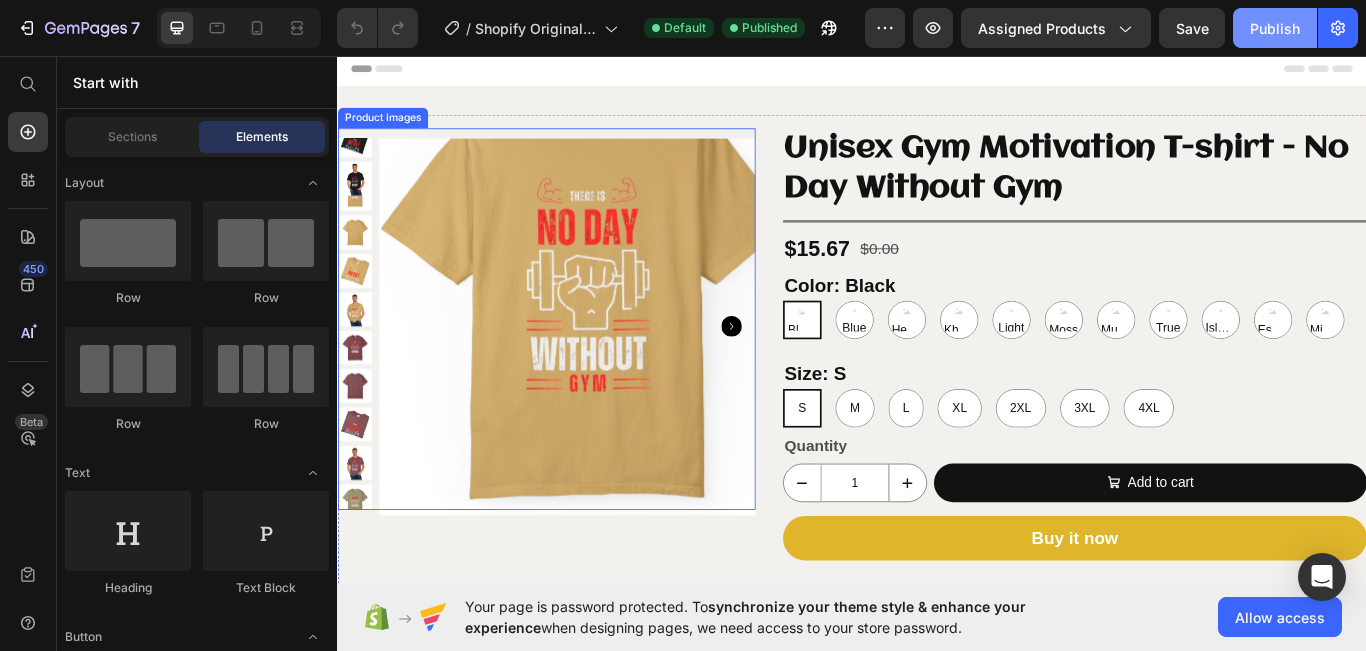 click on "Publish" at bounding box center [1275, 28] 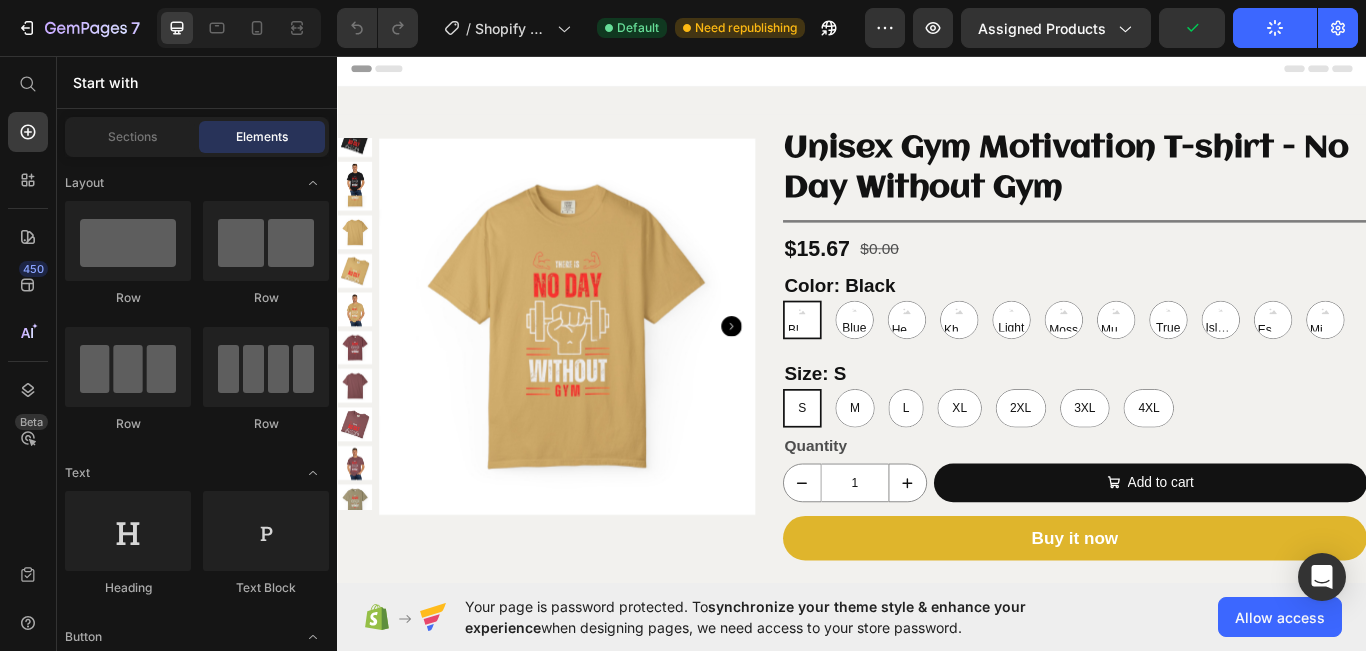 click on "Publish" 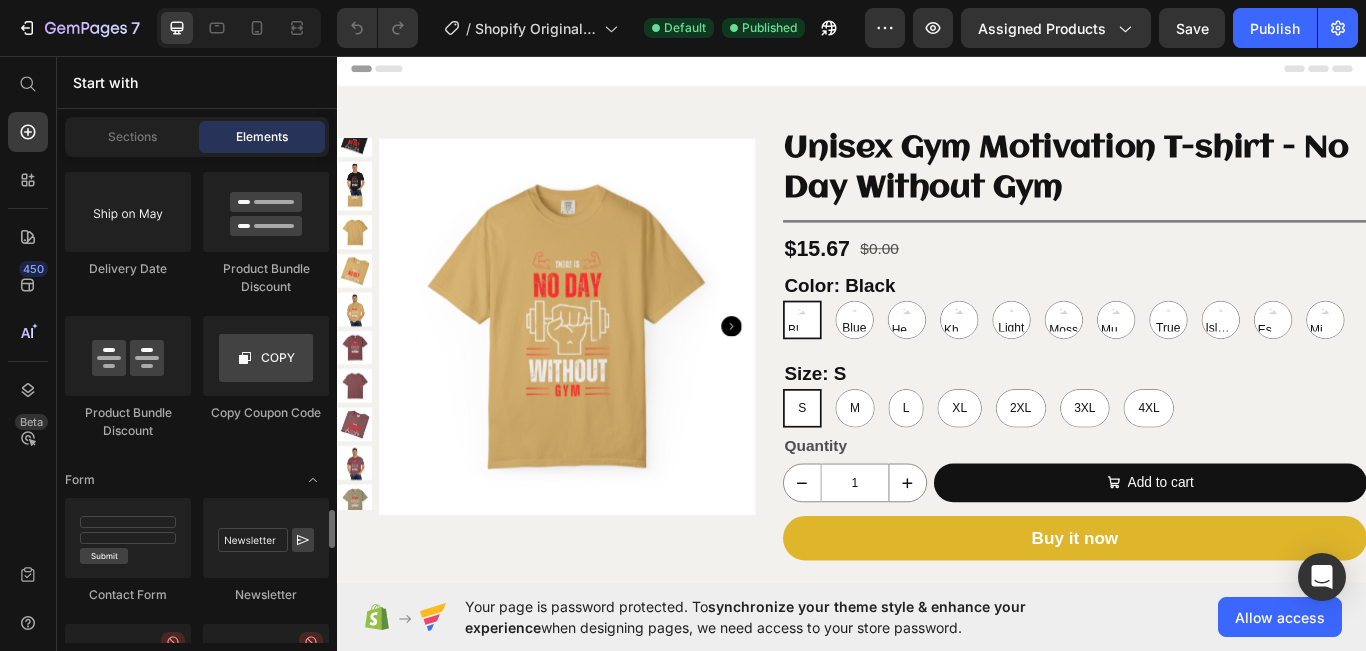 scroll, scrollTop: 4508, scrollLeft: 0, axis: vertical 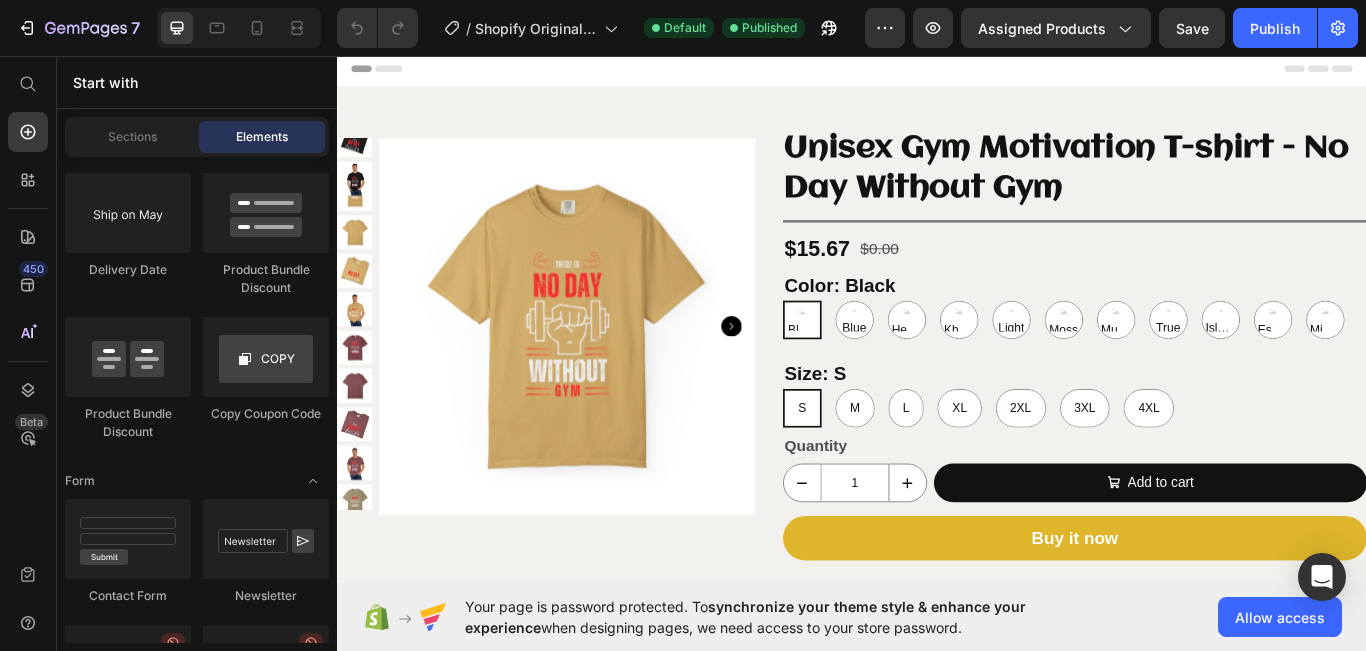 click at bounding box center [604, 371] 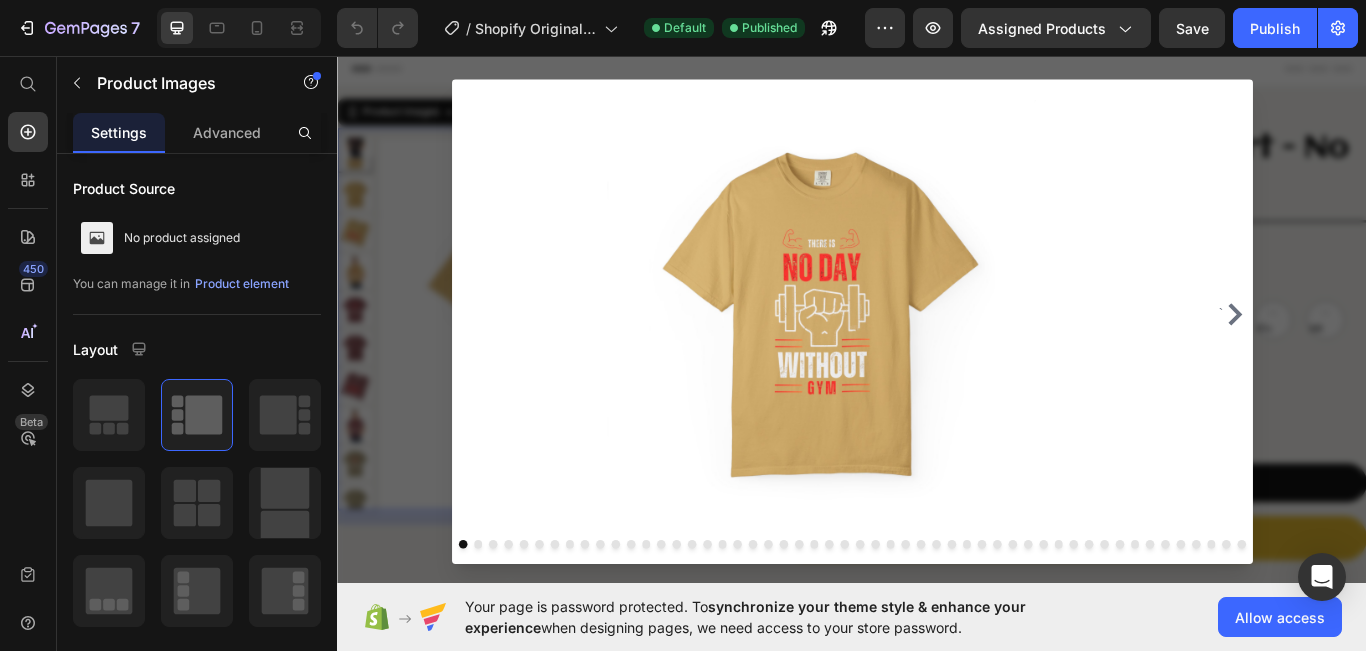 click at bounding box center [937, 364] 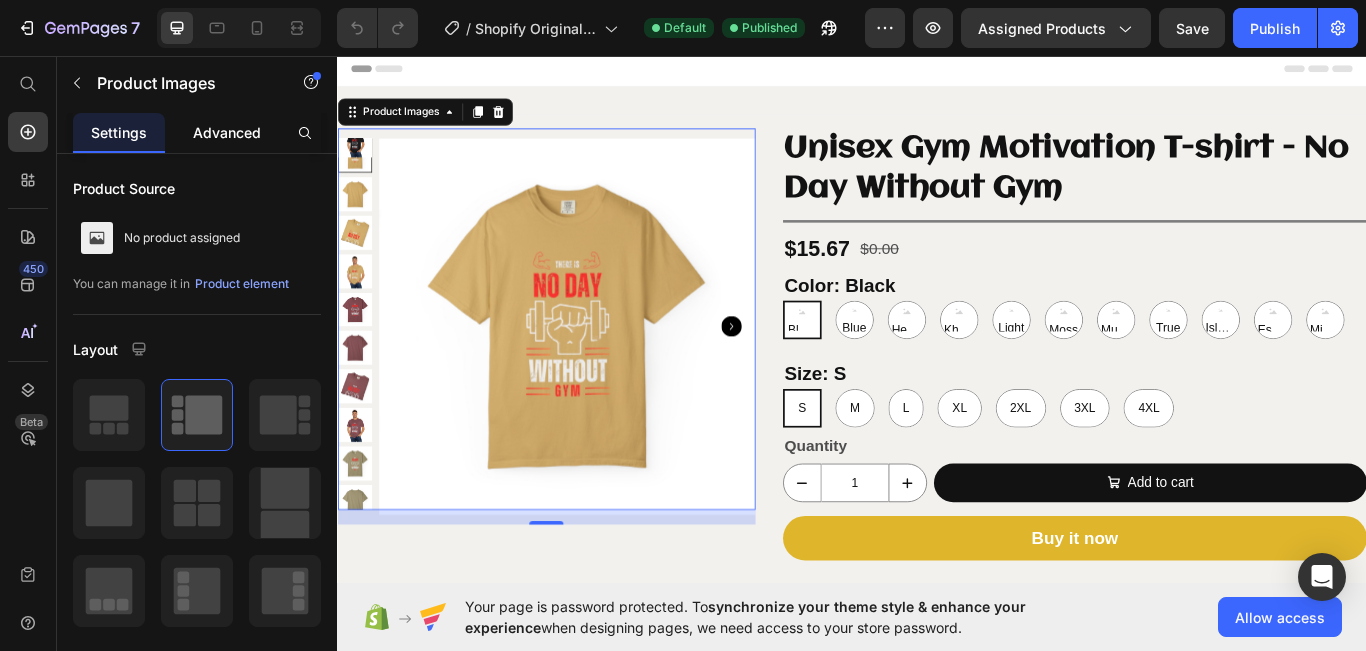 click on "Advanced" at bounding box center (227, 132) 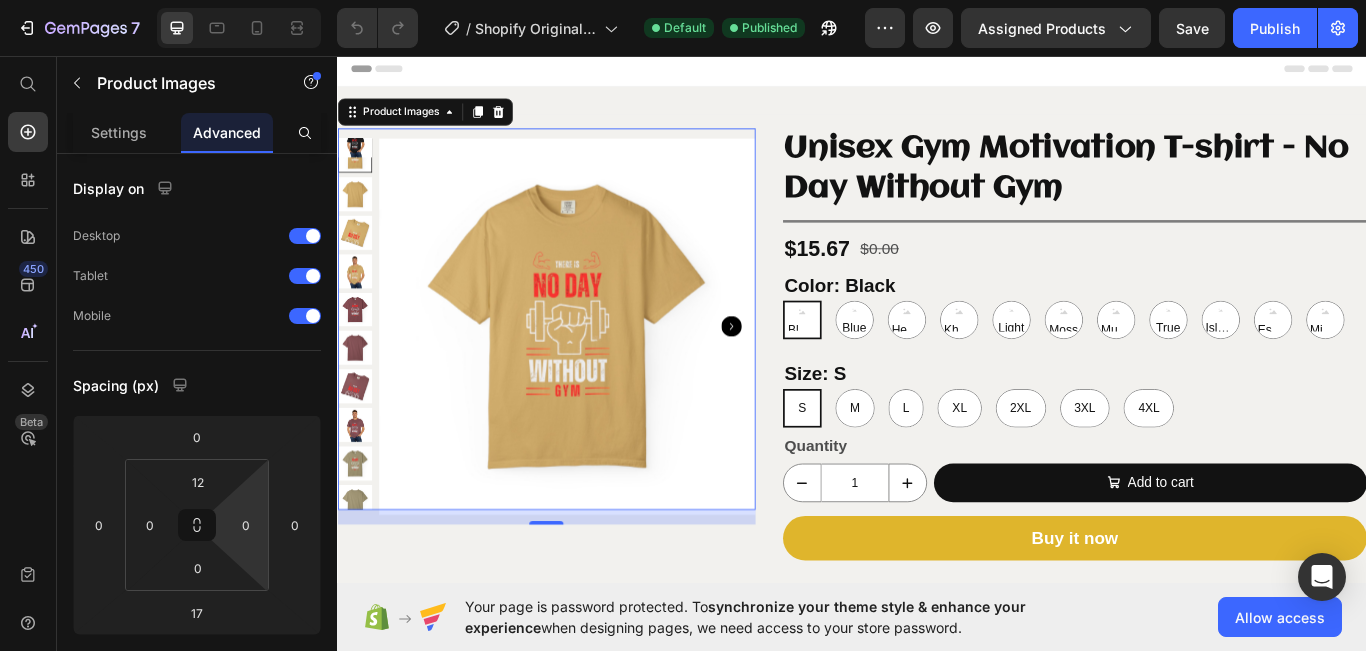 scroll, scrollTop: 1013, scrollLeft: 0, axis: vertical 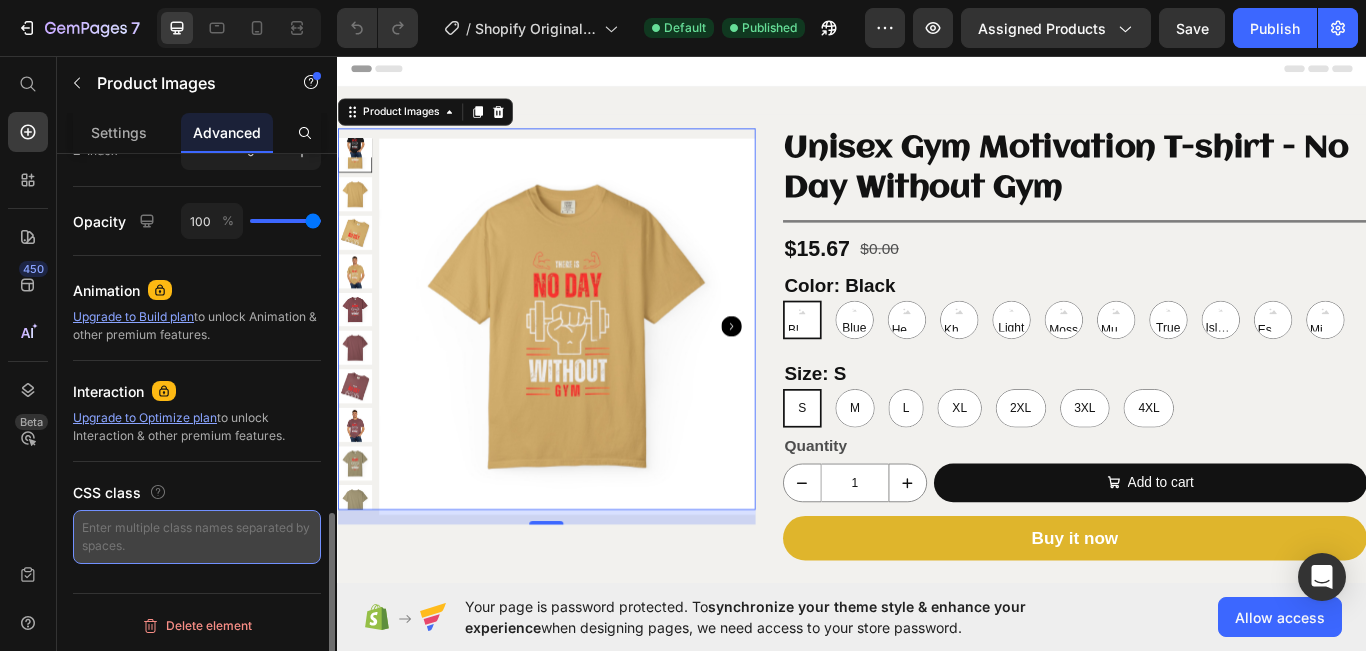 click at bounding box center (197, 537) 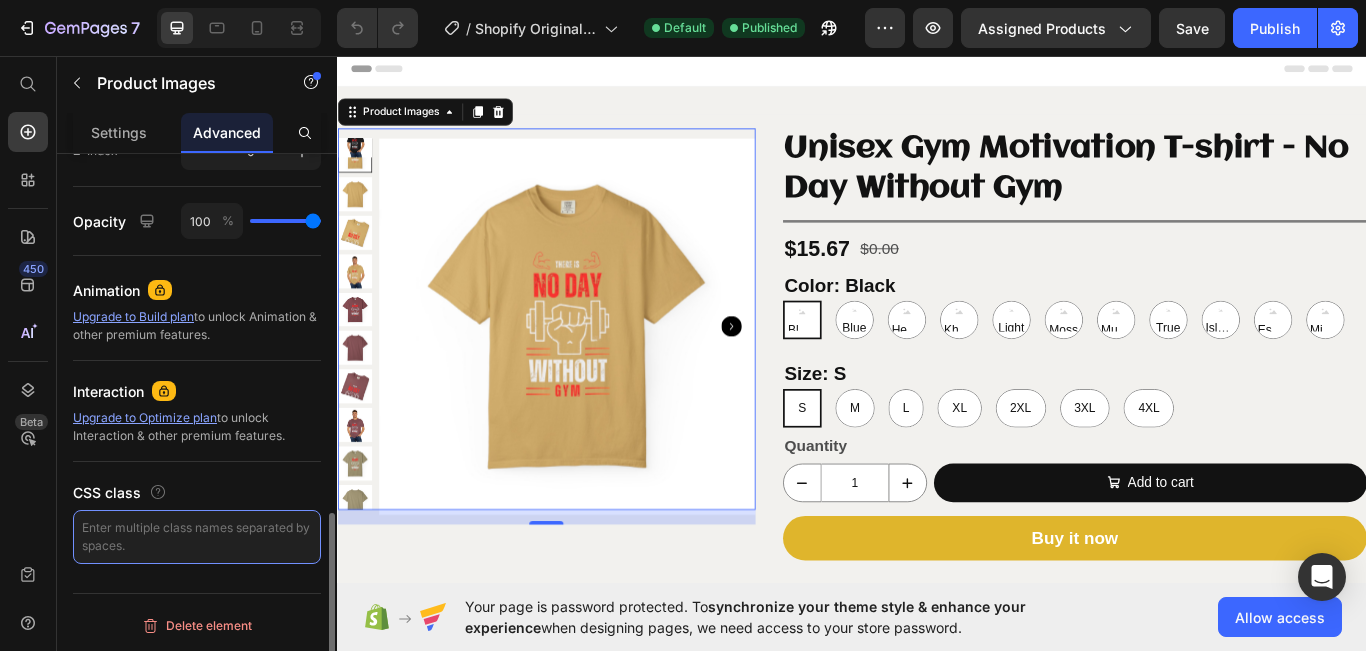 paste on "<script>
document.addEventListener("DOMContentLoaded", function() {
const updateMedia = (variant) => {
document.querySelectorAll('.gp-media-element img').forEach(img => {
img.closest('div').style.display =
img.alt.toLowerCase().includes(variant.title.toLowerCase())
? 'block' : 'none';
});
};
document.addEventListener('variantChange', function(e) {
updateMedia(e.detail.variant);
});
// Trigger initial hide/show
const initialVariant = Shopify.product; // or retrieved from page
updateMedia(initialVariant.options[0]);
});
</script>" 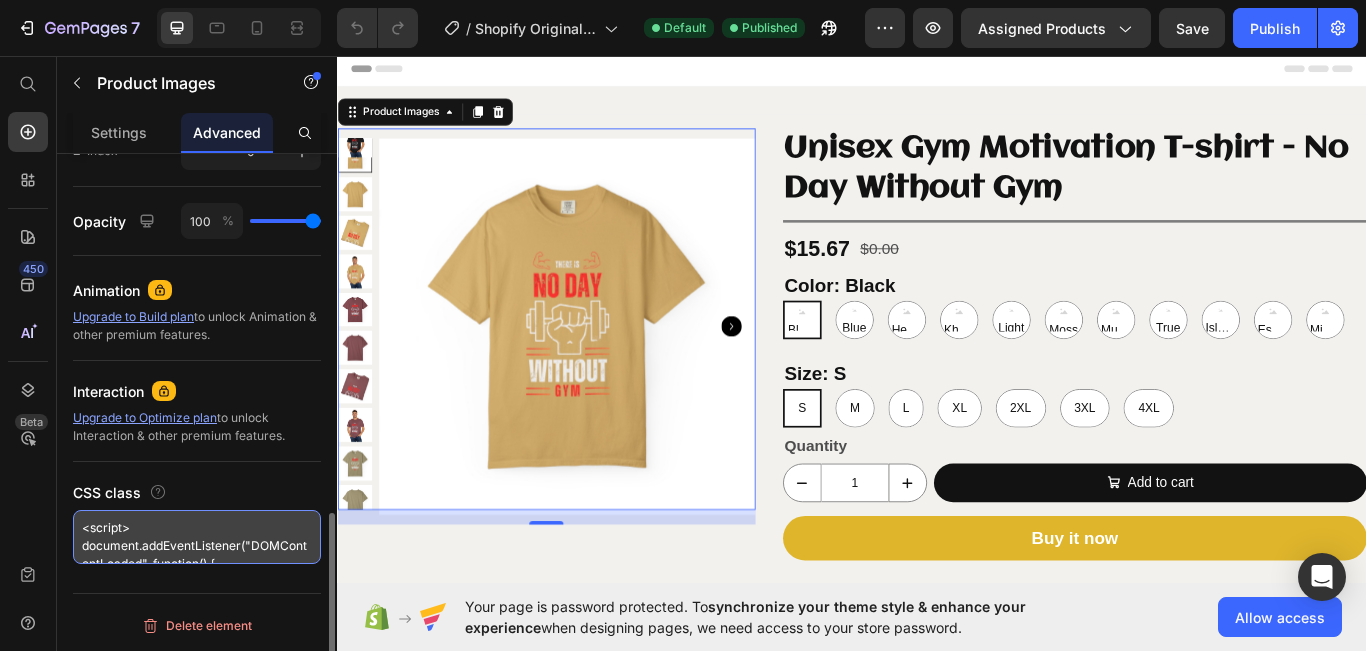scroll, scrollTop: 440, scrollLeft: 0, axis: vertical 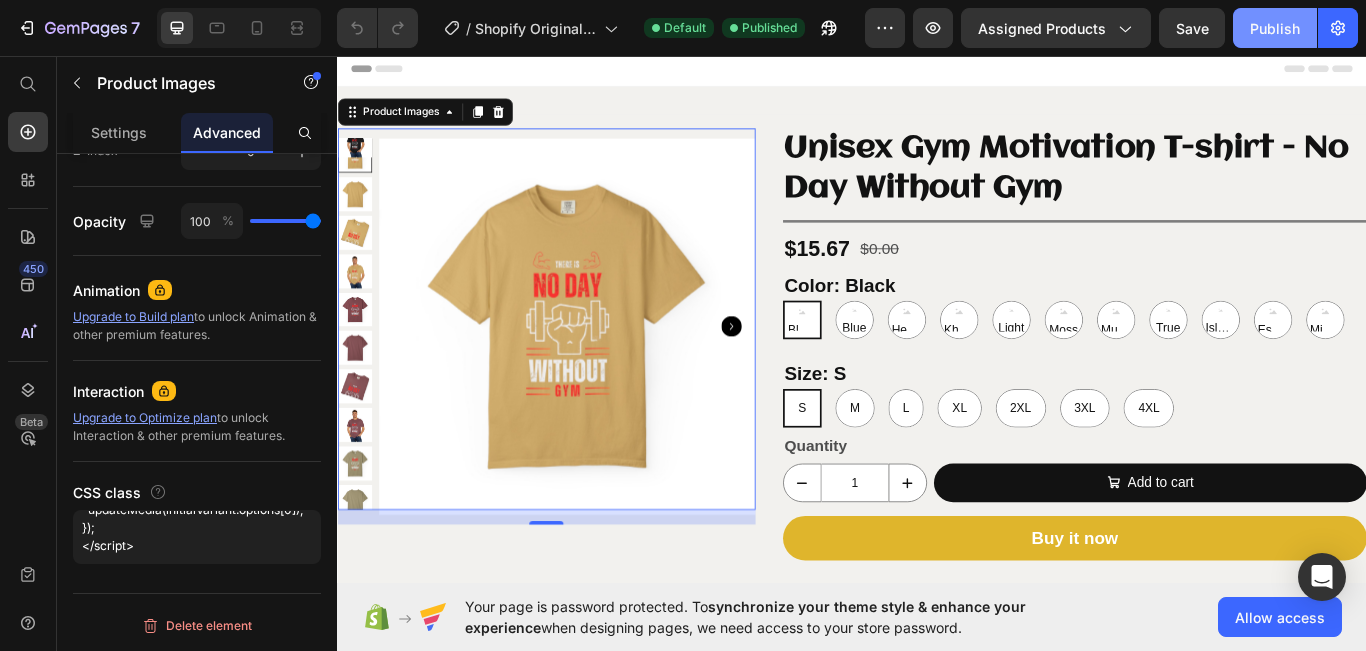 click on "Publish" at bounding box center (1275, 28) 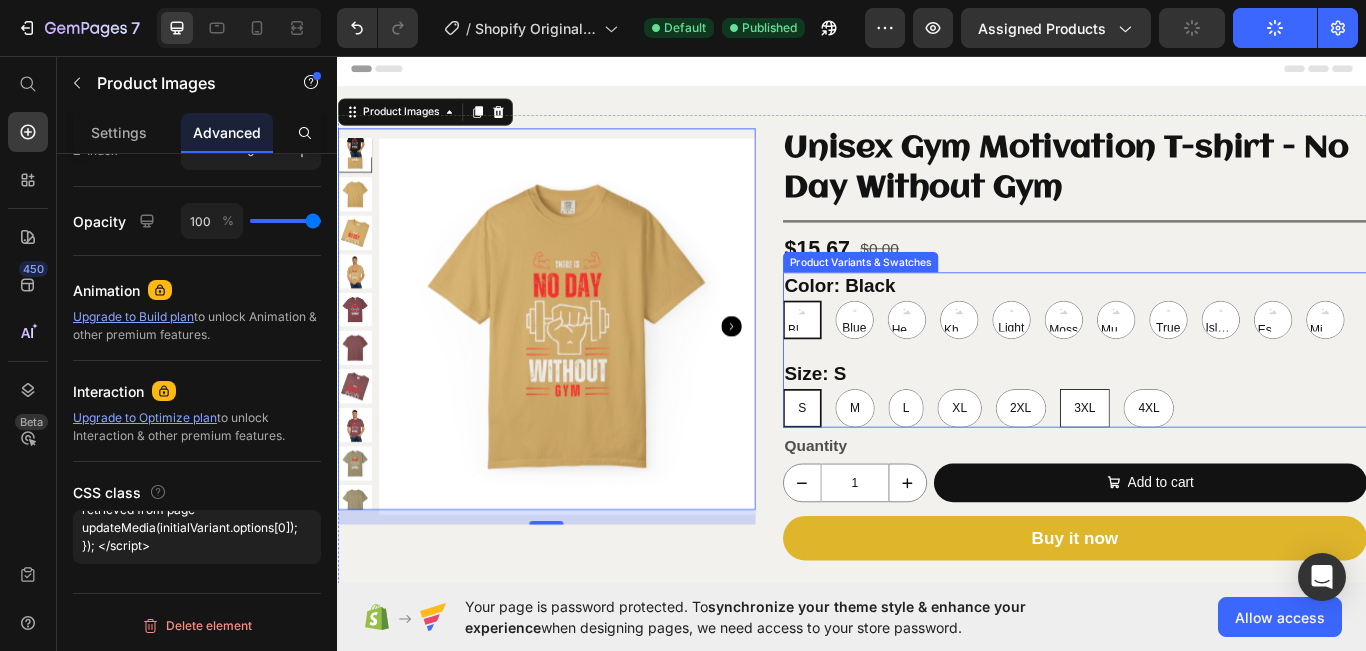scroll, scrollTop: 288, scrollLeft: 0, axis: vertical 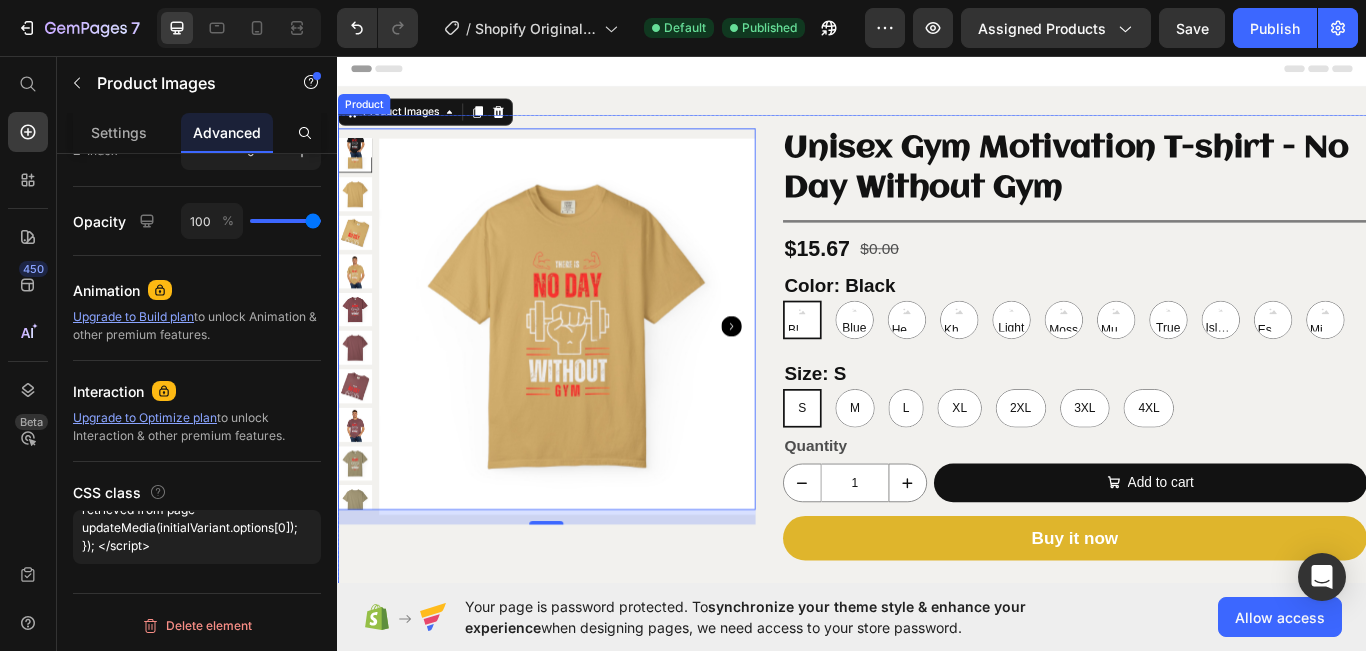click on "Product Images   17" at bounding box center (580, 887) 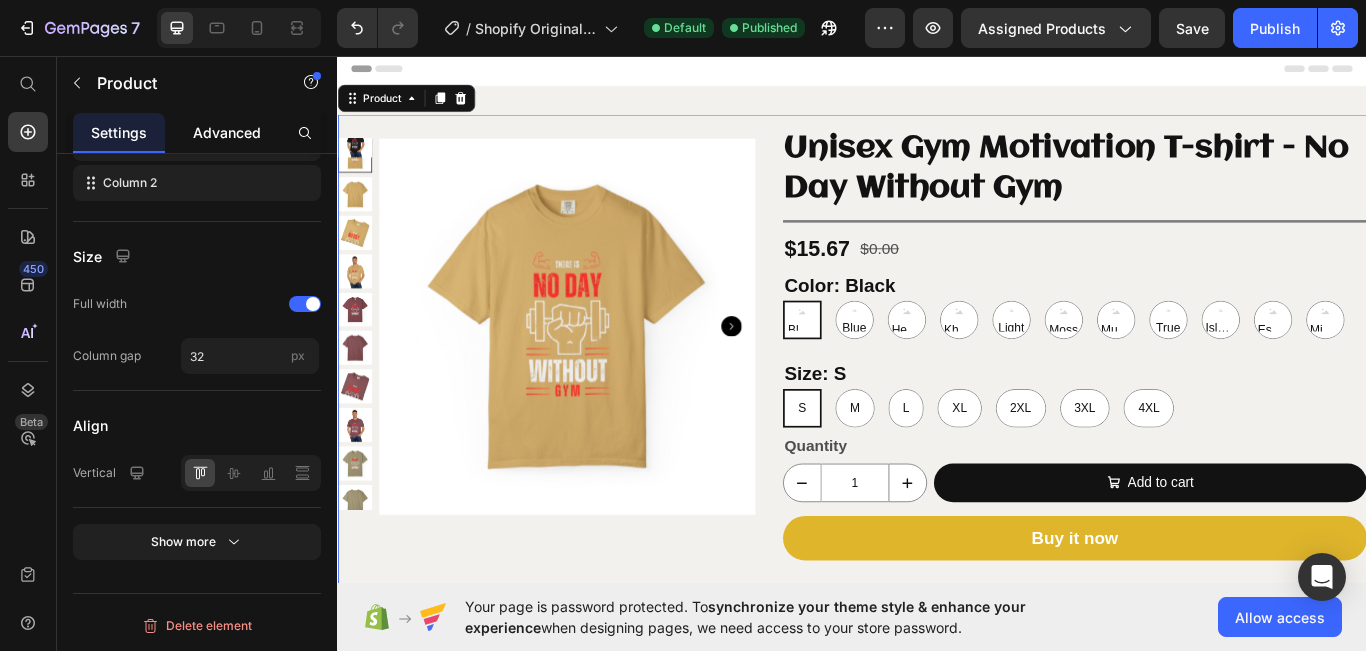 scroll, scrollTop: 0, scrollLeft: 0, axis: both 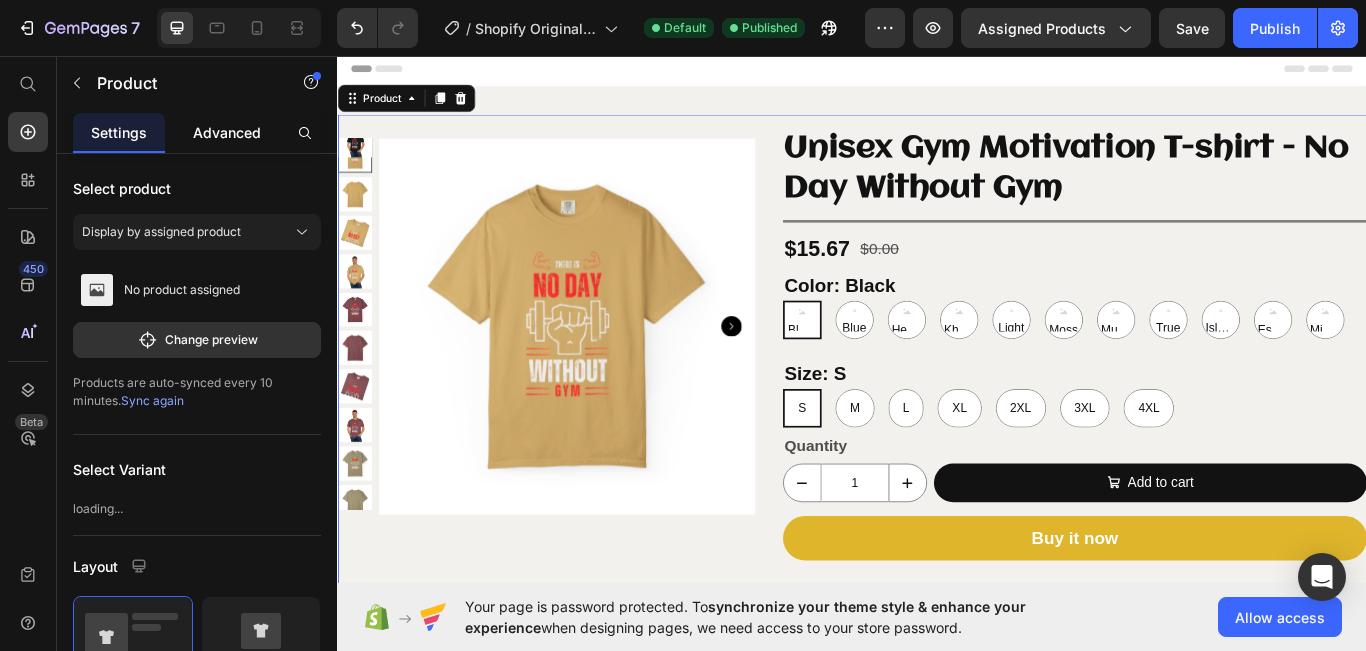 click on "Advanced" at bounding box center (227, 132) 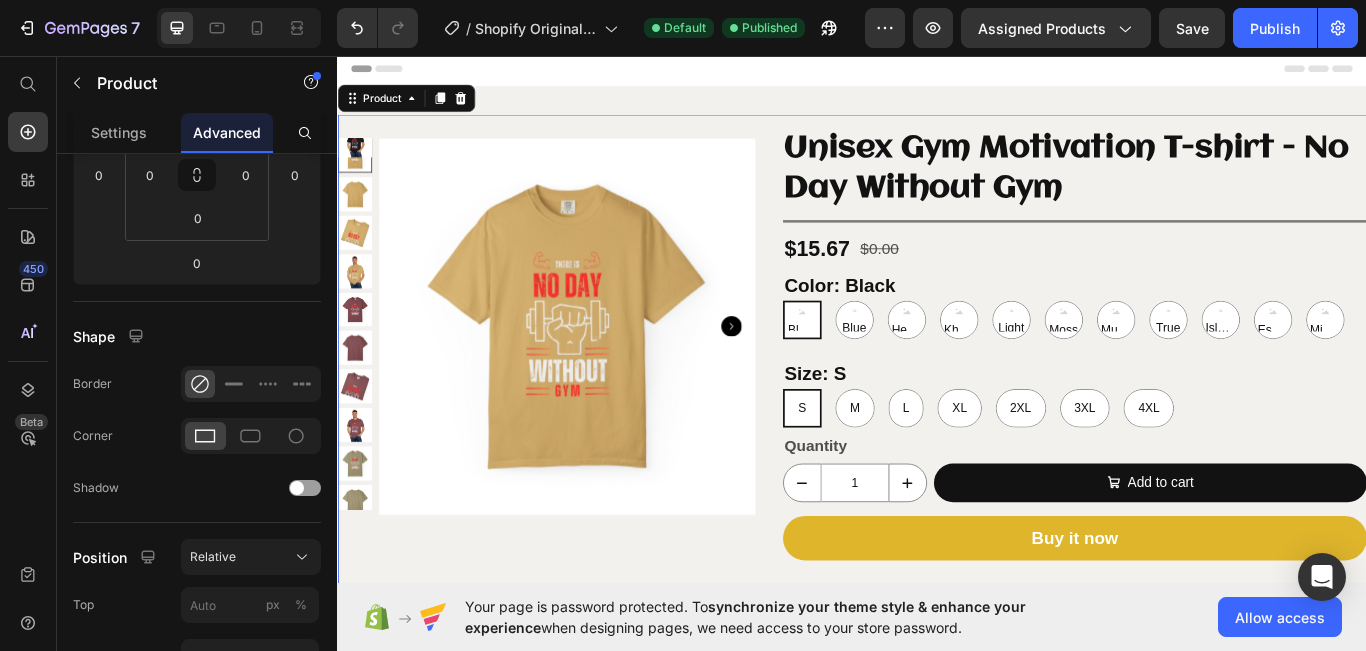 scroll, scrollTop: 1013, scrollLeft: 0, axis: vertical 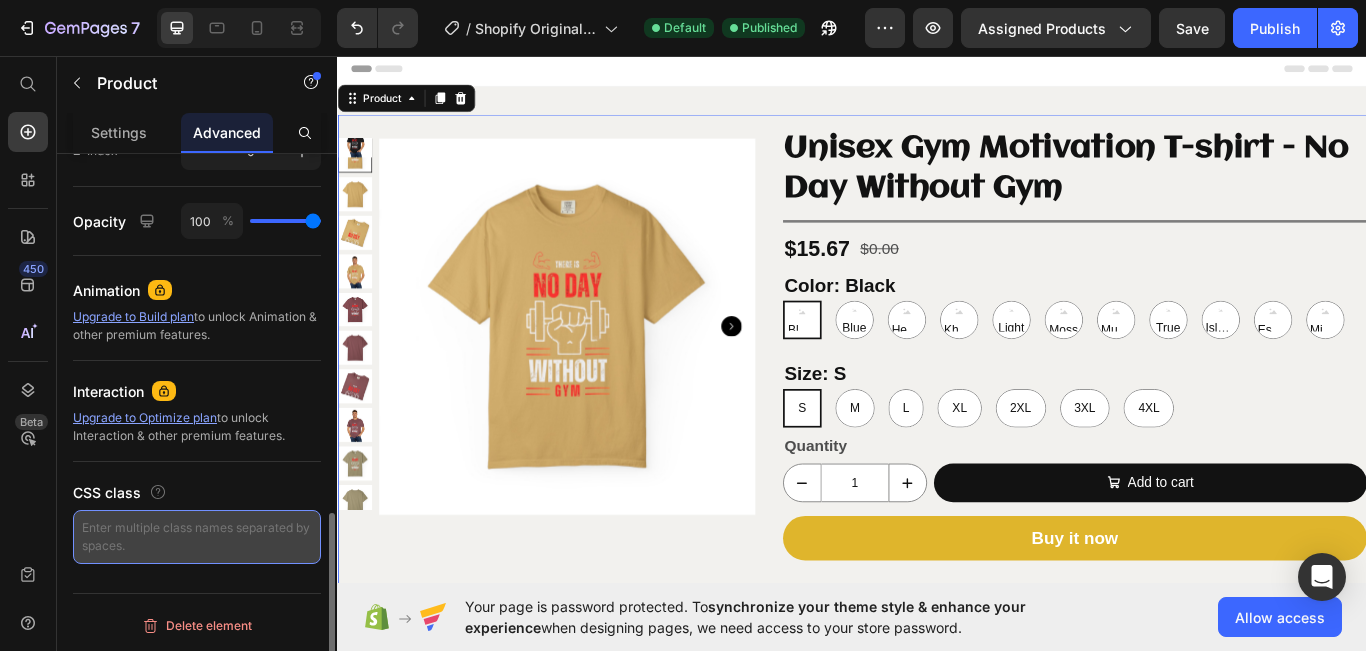 click at bounding box center (197, 537) 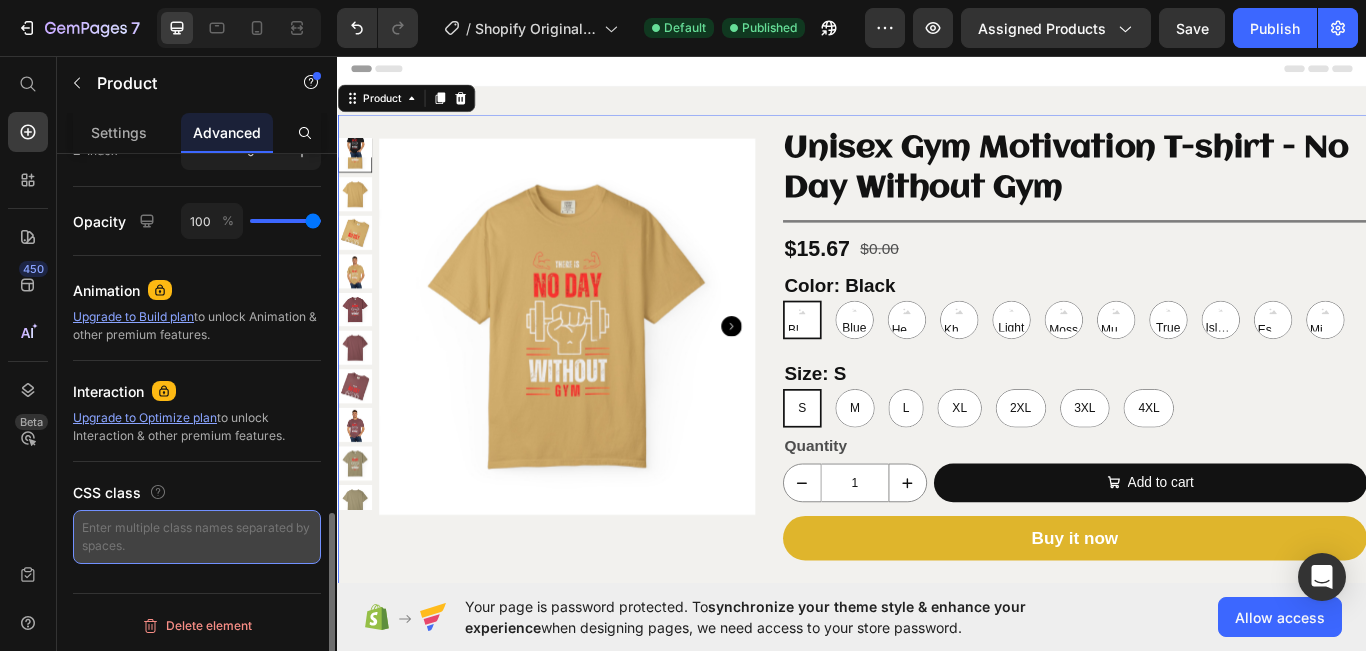 paste on "<script>
document.addEventListener("DOMContentLoaded", function() {
const updateMedia = (variant) => {
document.querySelectorAll('.gp-media-element img').forEach(img => {
img.closest('div').style.display =
img.alt.toLowerCase().includes(variant.title.toLowerCase())
? 'block' : 'none';
});
};
document.addEventListener('variantChange', function(e) {
updateMedia(e.detail.variant);
});
// Trigger initial hide/show
const initialVariant = Shopify.product; // or retrieved from page
updateMedia(initialVariant.options[0]);
});
</script>" 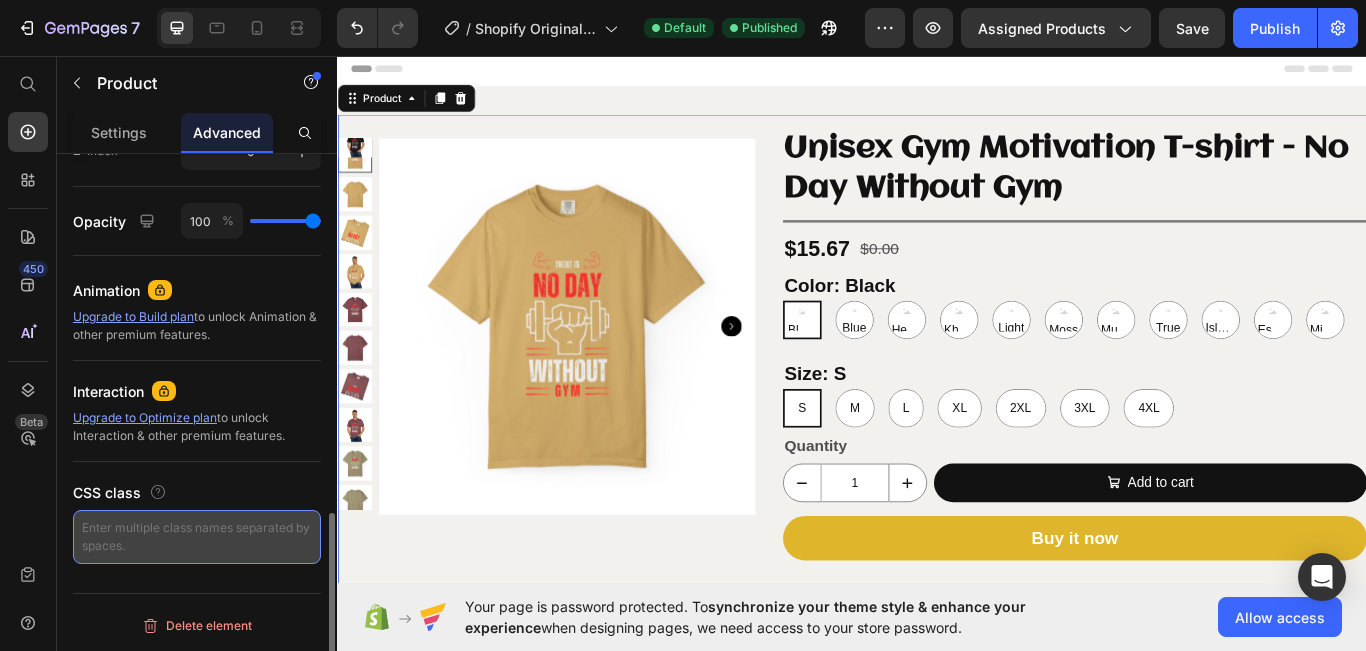 type on "<script>
document.addEventListener("DOMContentLoaded", function() {
const updateMedia = (variant) => {
document.querySelectorAll('.gp-media-element img').forEach(img => {
img.closest('div').style.display =
img.alt.toLowerCase().includes(variant.title.toLowerCase())
? 'block' : 'none';
});
};
document.addEventListener('variantChange', function(e) {
updateMedia(e.detail.variant);
});
// Trigger initial hide/show
const initialVariant = Shopify.product; // or retrieved from page
updateMedia(initialVariant.options[0]);
});
</script>" 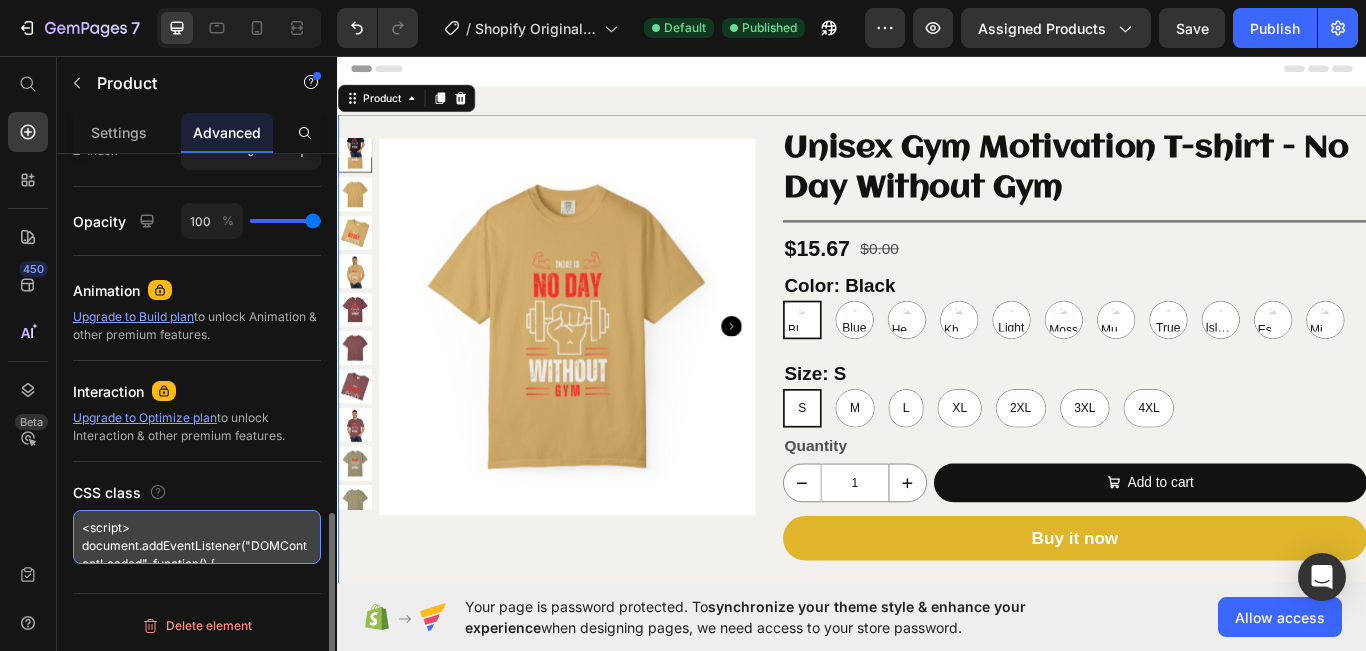 scroll, scrollTop: 440, scrollLeft: 0, axis: vertical 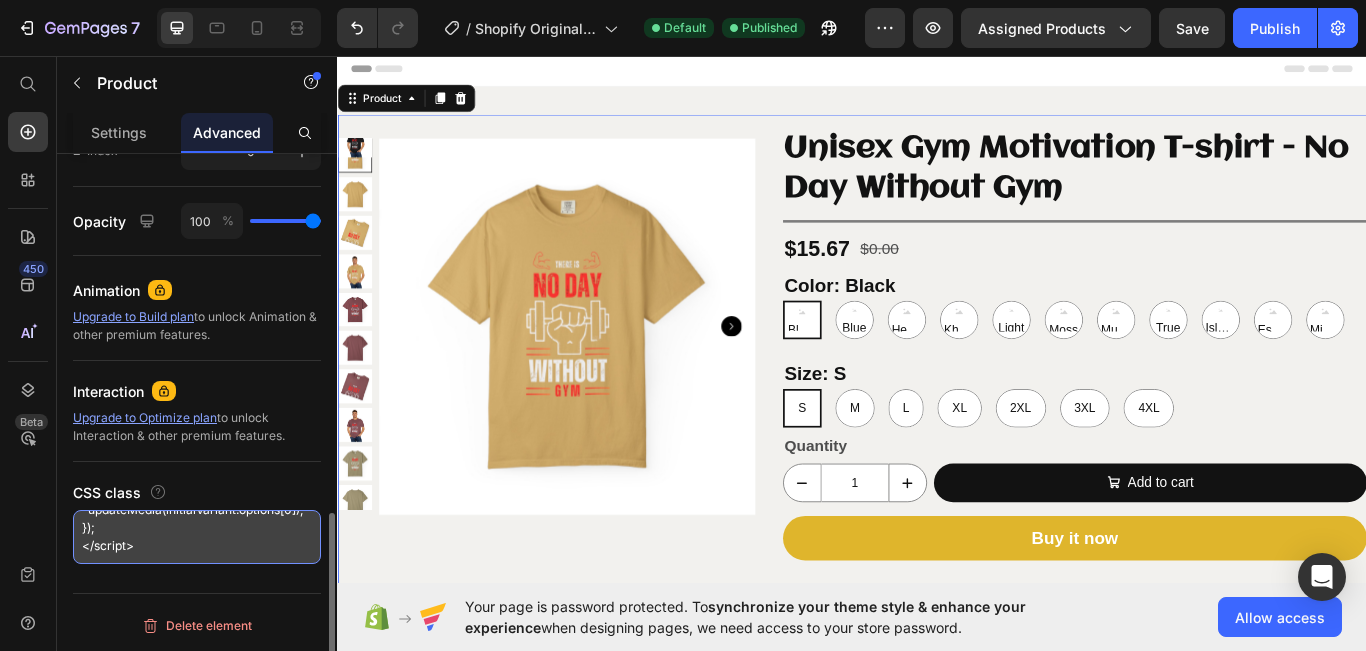 type 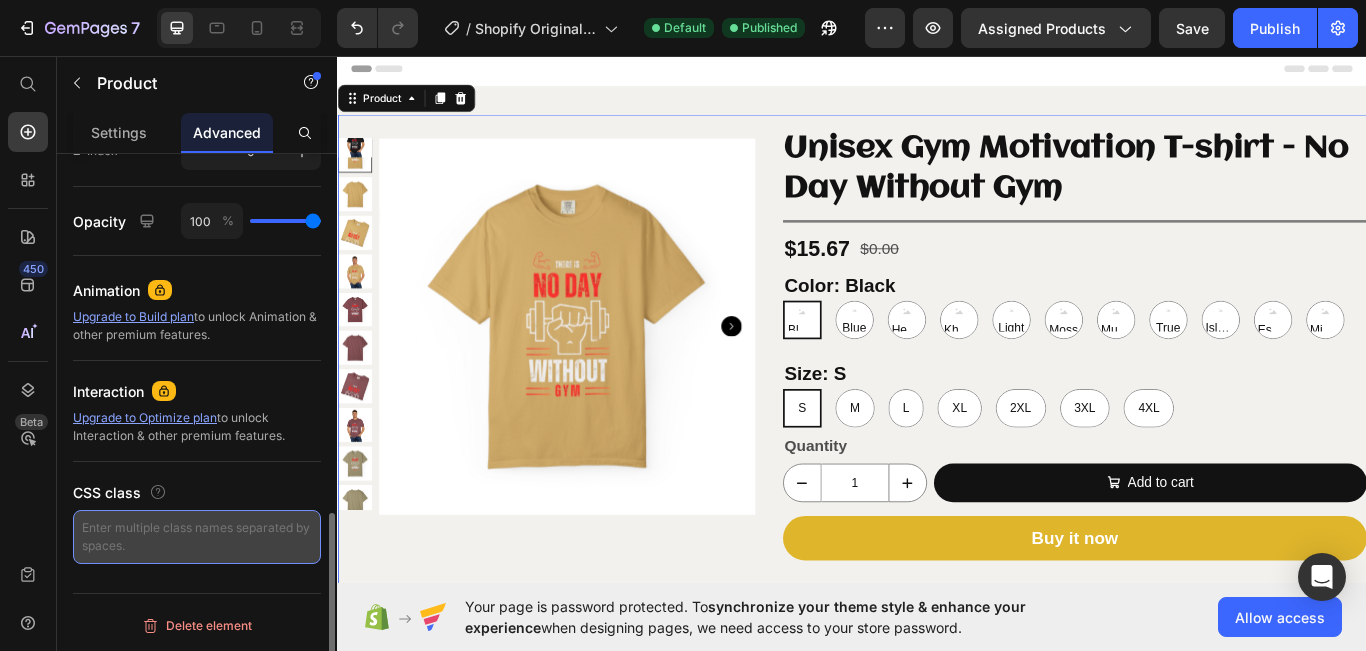 scroll, scrollTop: 0, scrollLeft: 0, axis: both 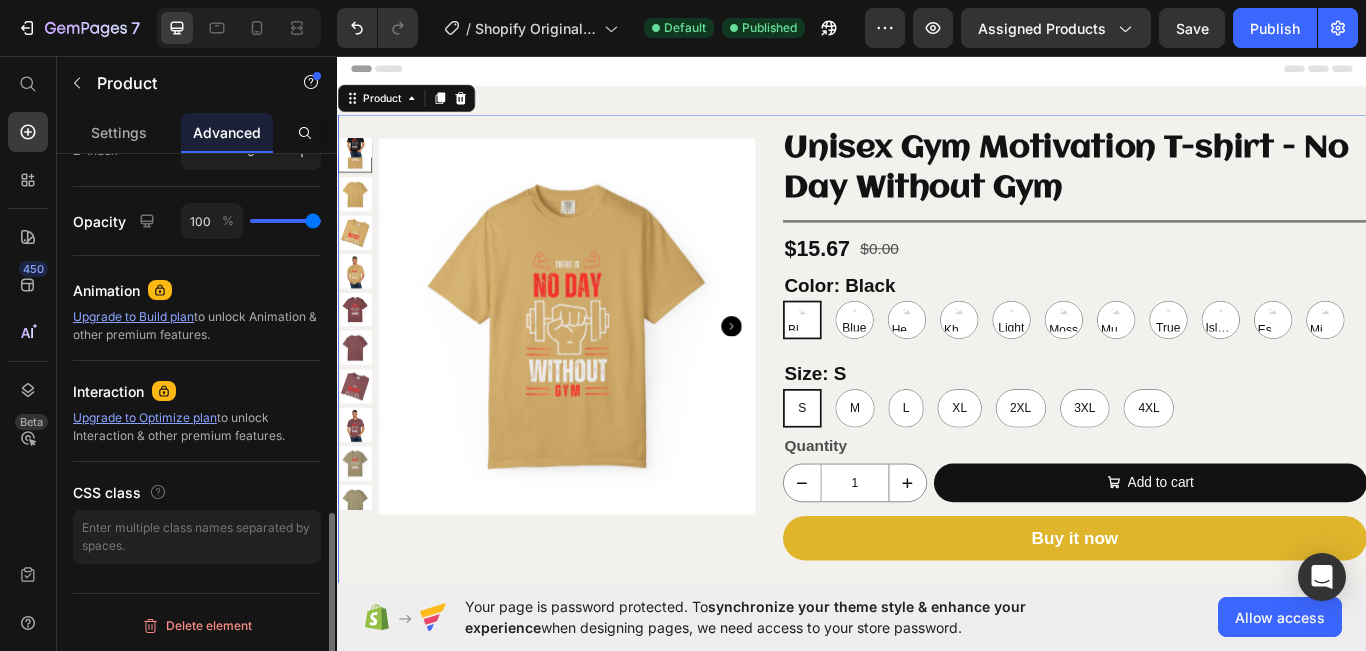 click on "Display on Desktop Tablet Mobile Spacing (px) 0 0 0 0 16 0 0 0 Shape Border Corner Shadow Position Relative Top px % Right px % Bottom px % Left px % Z-Index 0 Opacity 100 % Animation Upgrade to Build plan  to unlock Animation & other premium features. Interaction Upgrade to Optimize plan  to unlock Interaction & other premium features. CSS class" at bounding box center [197, -125] 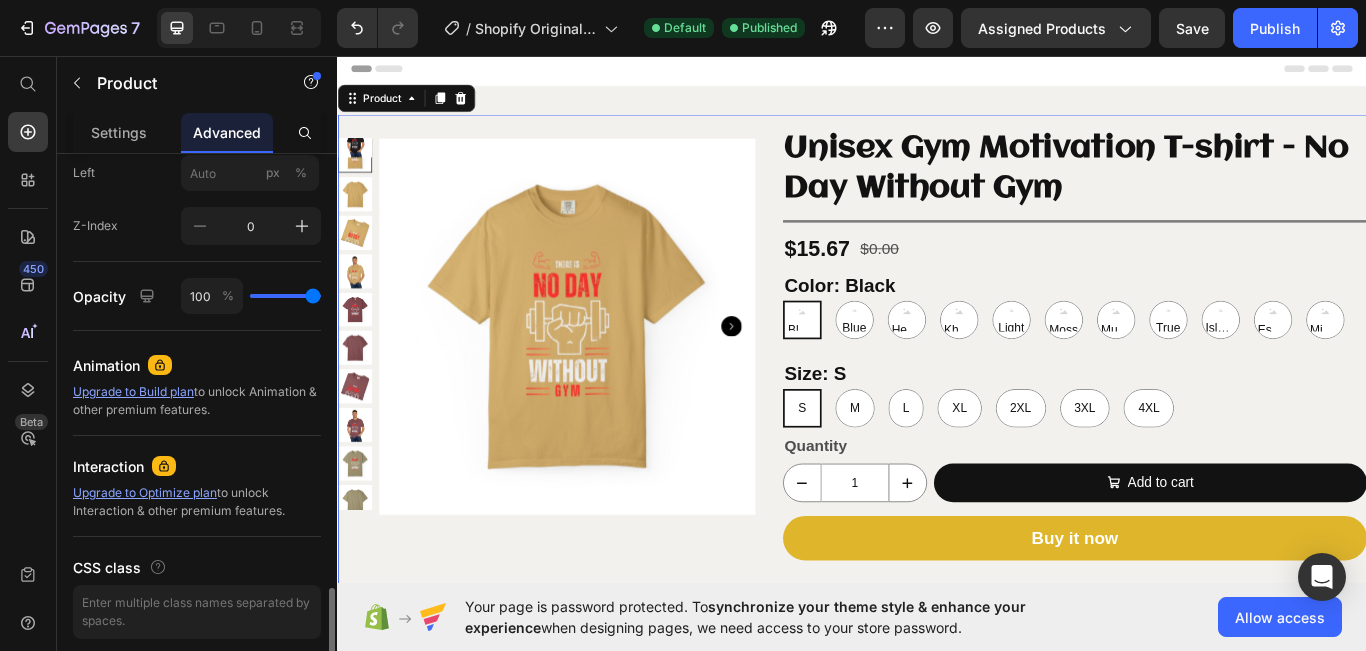 scroll, scrollTop: 1013, scrollLeft: 0, axis: vertical 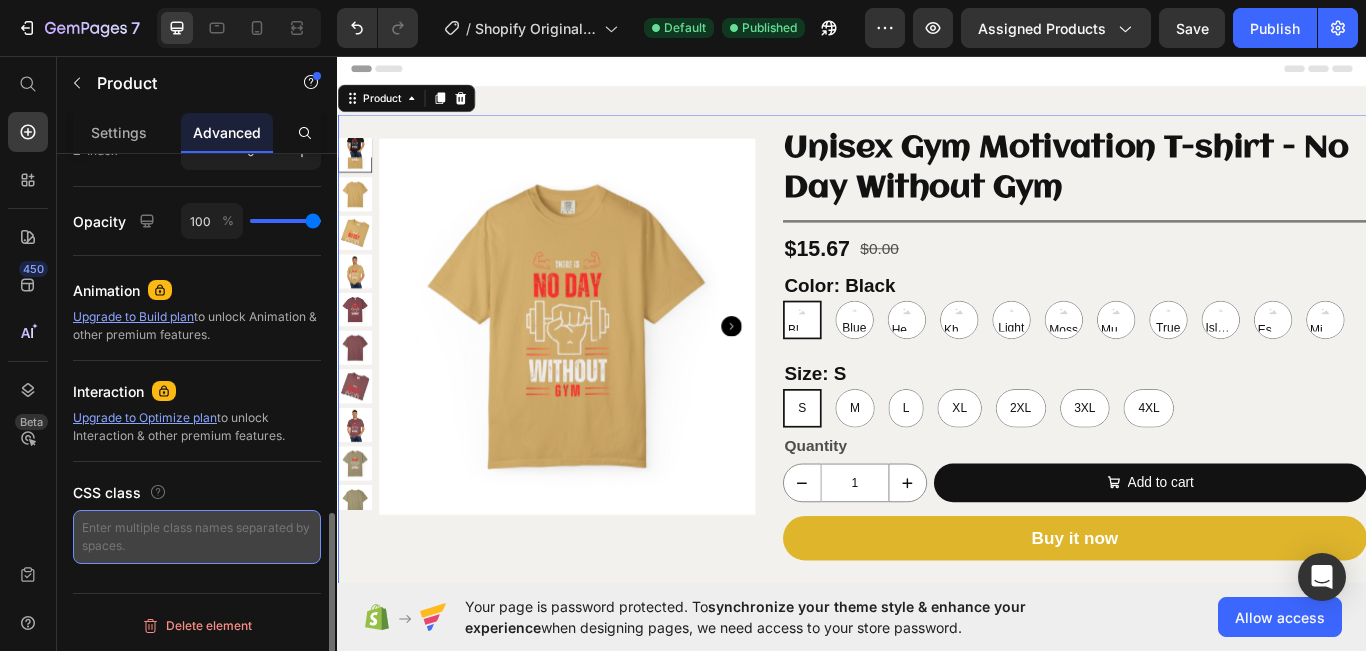 click at bounding box center [197, 537] 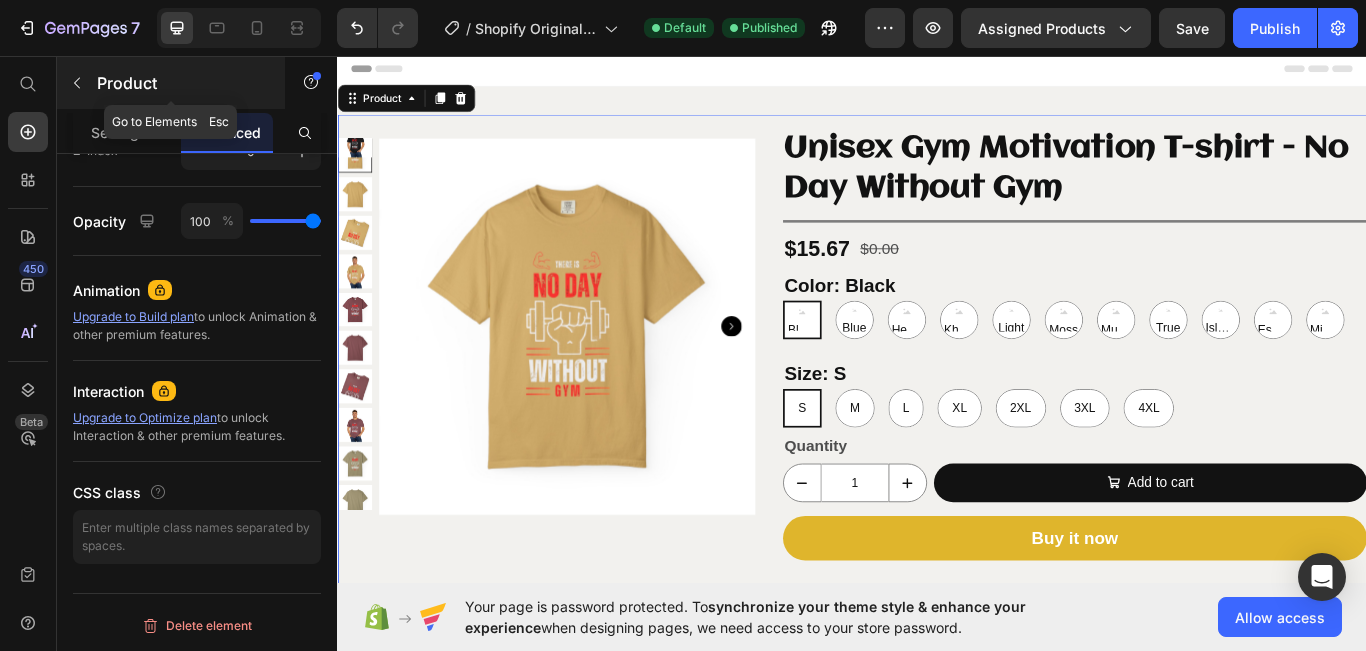 click at bounding box center (77, 83) 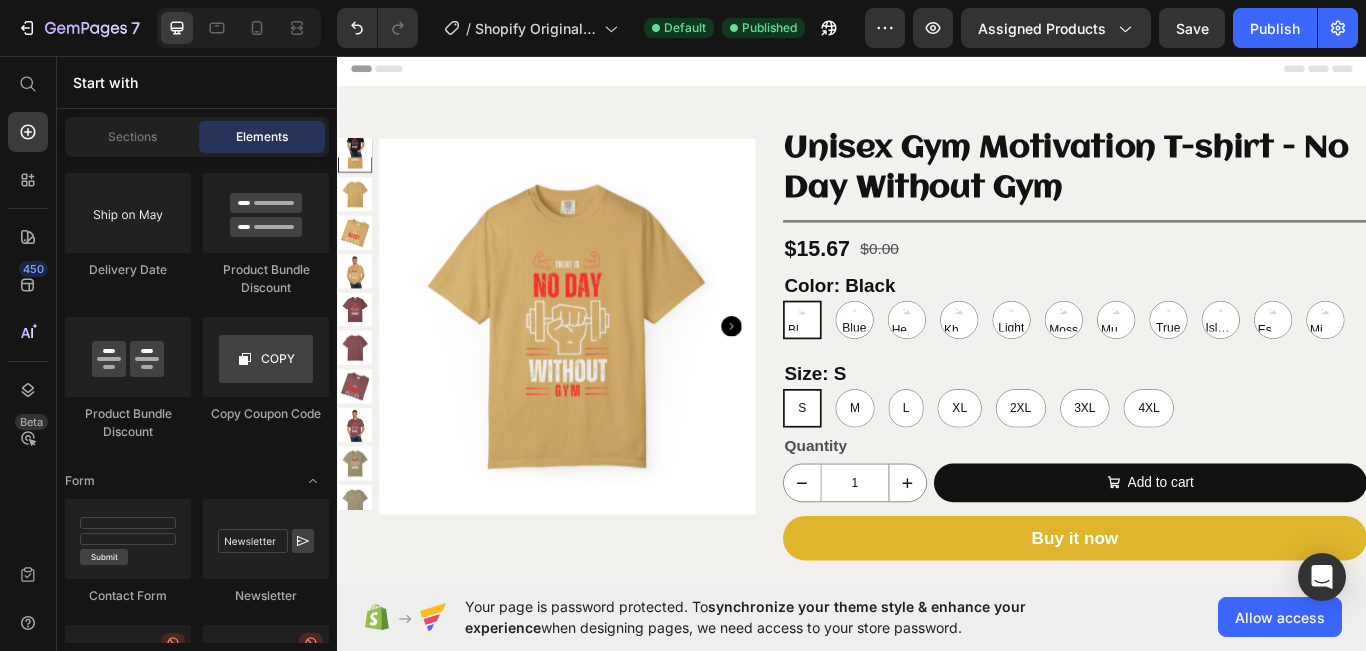 scroll, scrollTop: 5698, scrollLeft: 0, axis: vertical 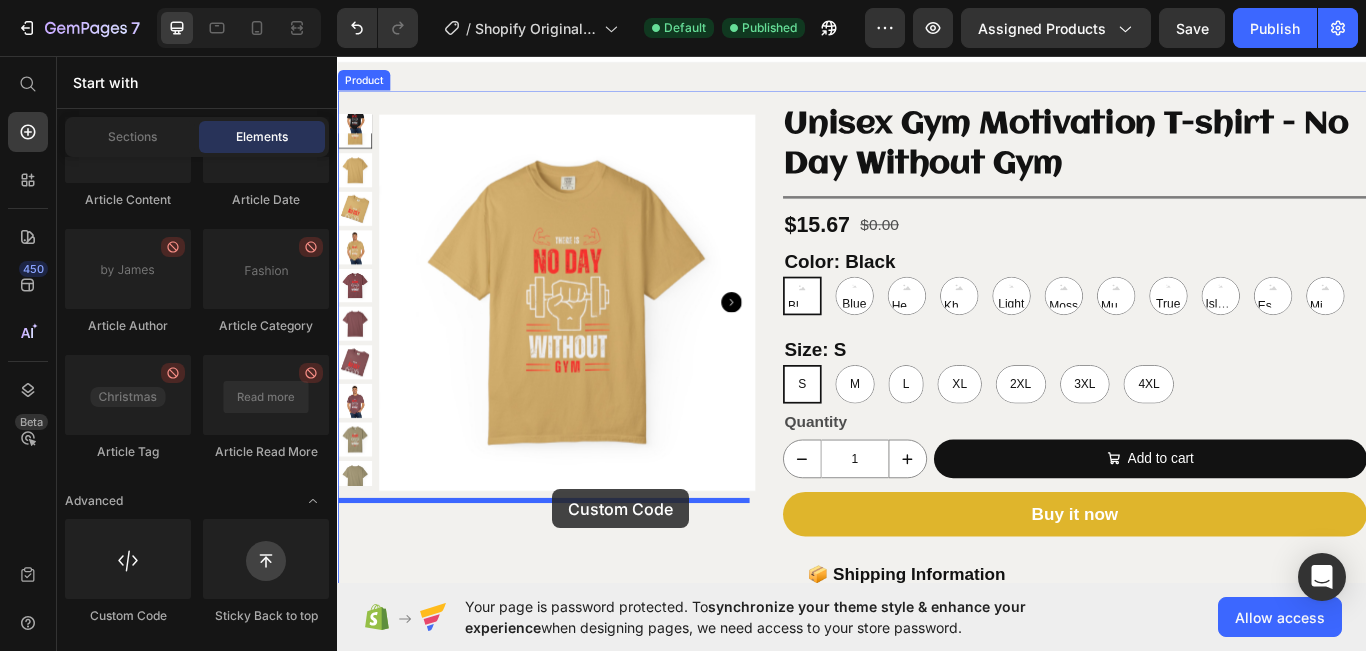 drag, startPoint x: 892, startPoint y: 541, endPoint x: 587, endPoint y: 561, distance: 305.65503 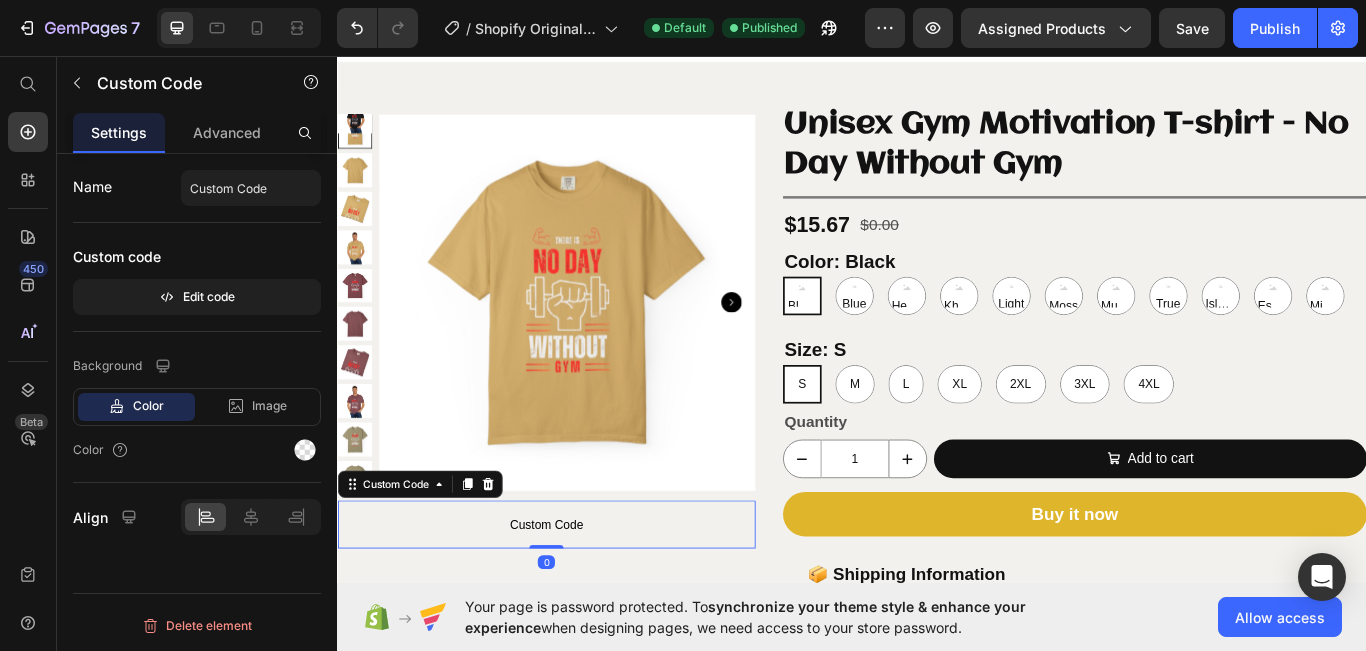 scroll, scrollTop: 0, scrollLeft: 0, axis: both 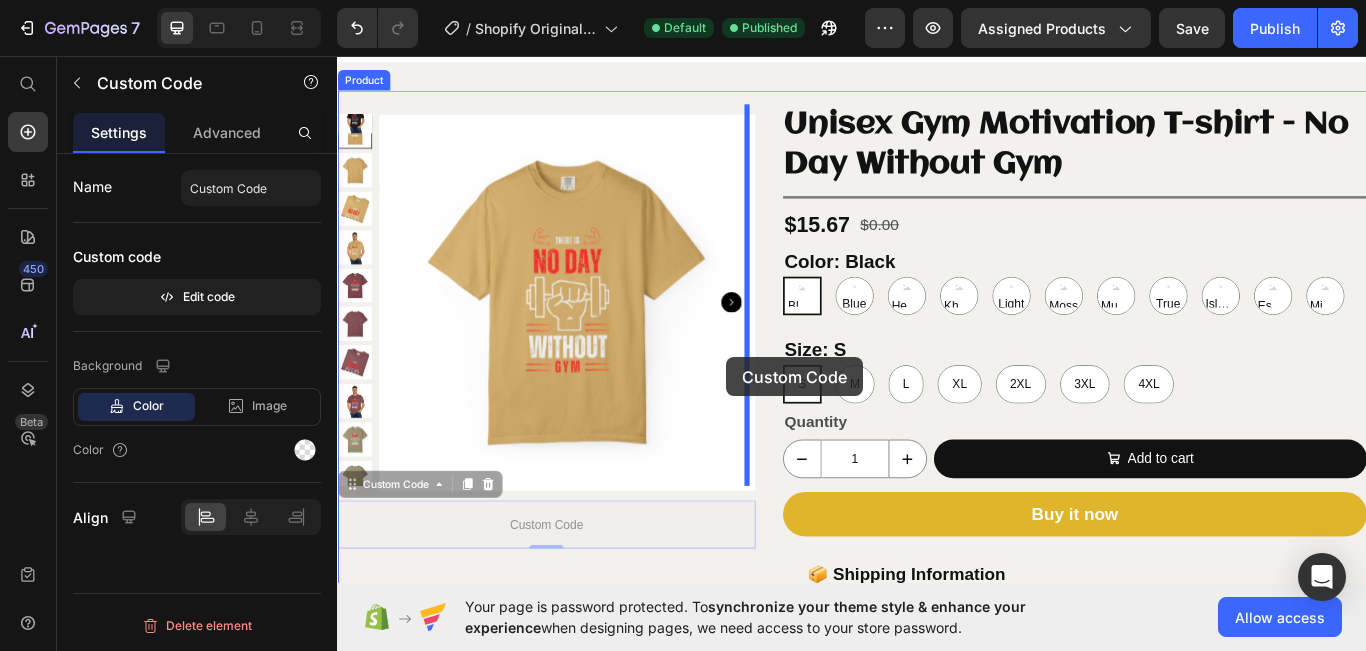 drag, startPoint x: 353, startPoint y: 559, endPoint x: 791, endPoint y: 408, distance: 463.29797 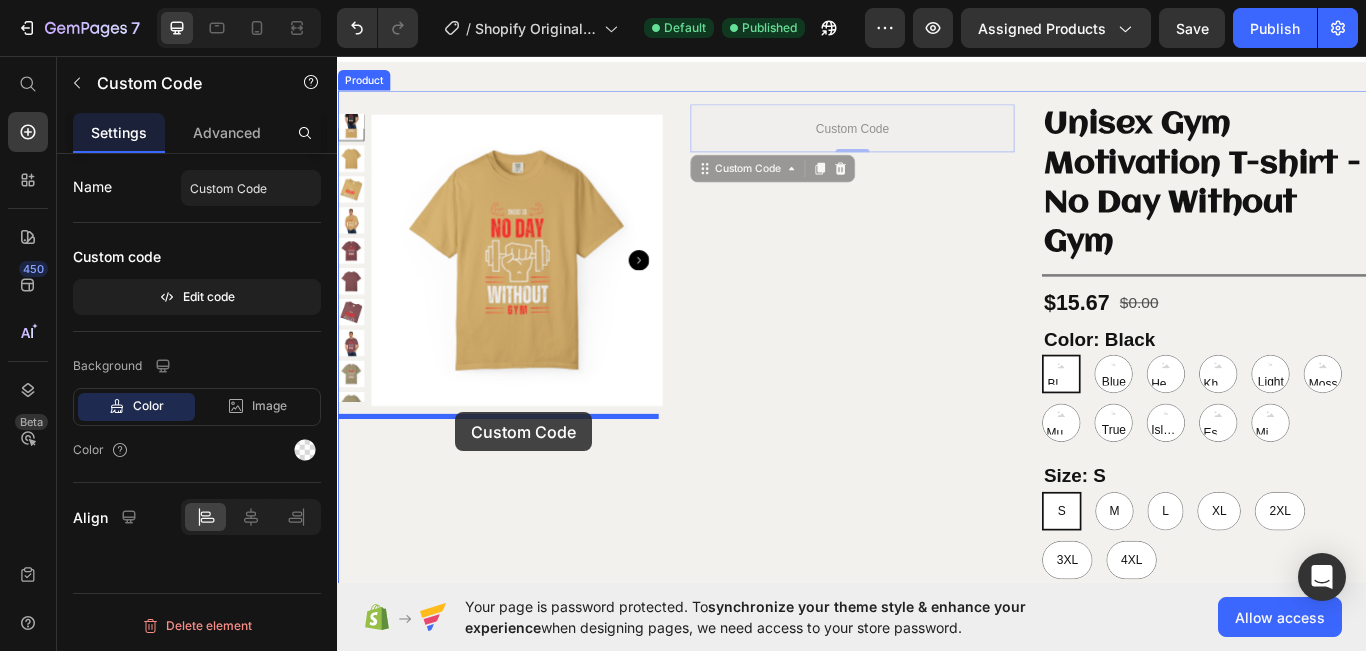 drag, startPoint x: 760, startPoint y: 197, endPoint x: 475, endPoint y: 474, distance: 397.43427 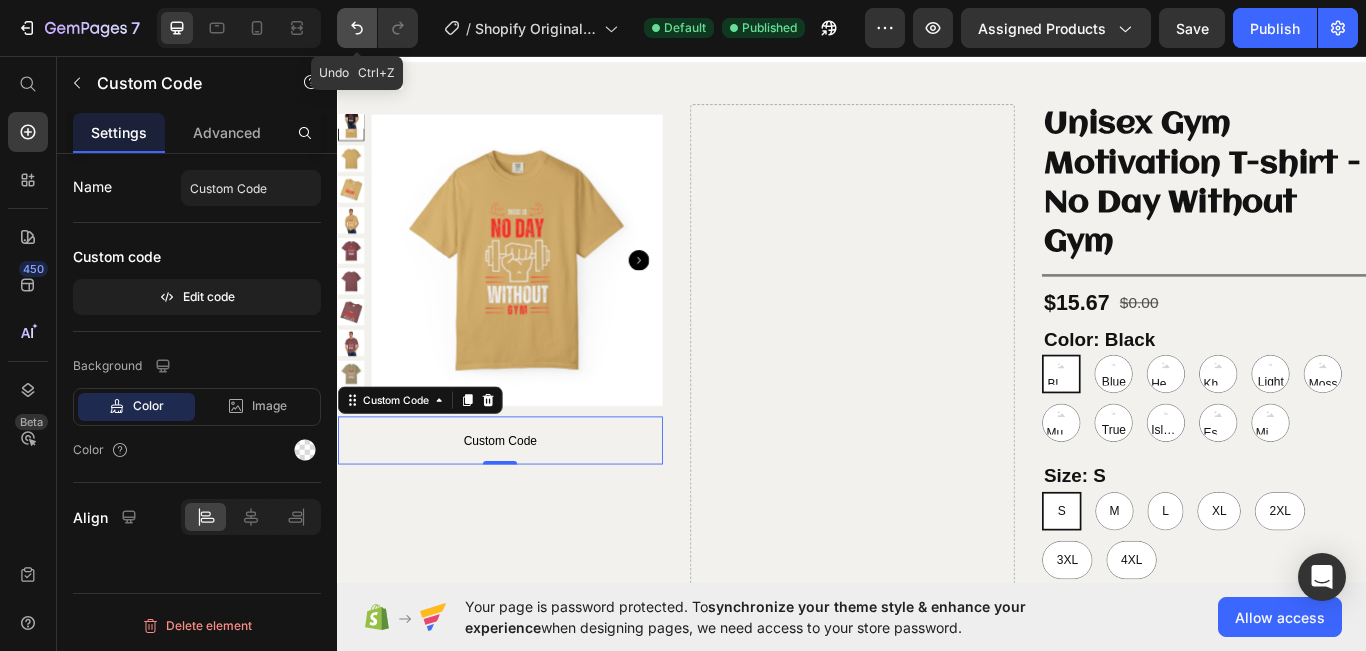 click 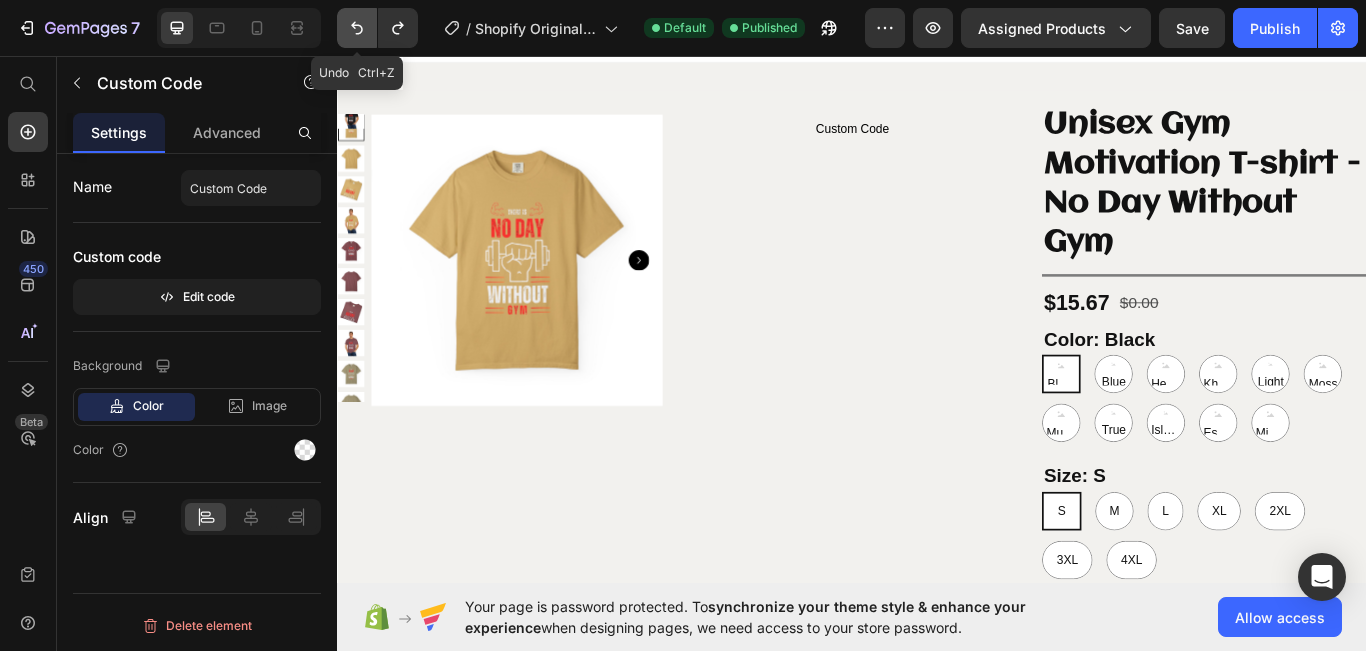 click 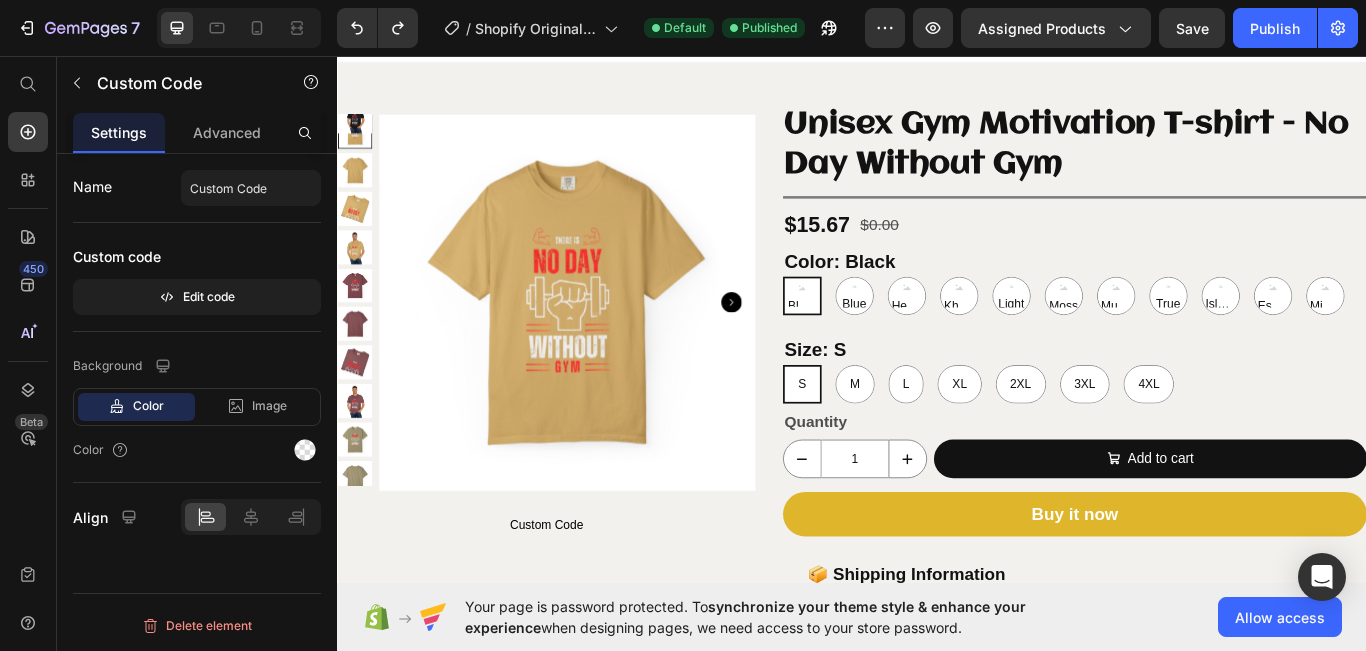 click on "Custom Code" at bounding box center (580, 602) 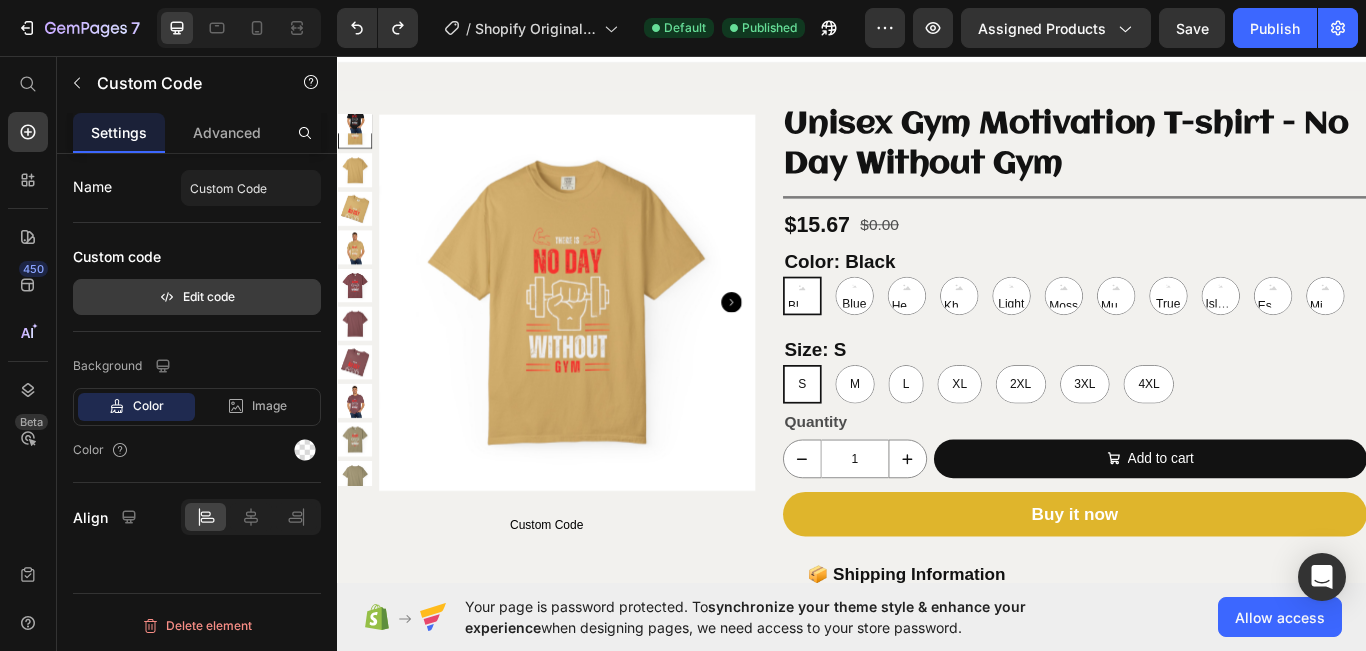 click on "Edit code" at bounding box center [197, 297] 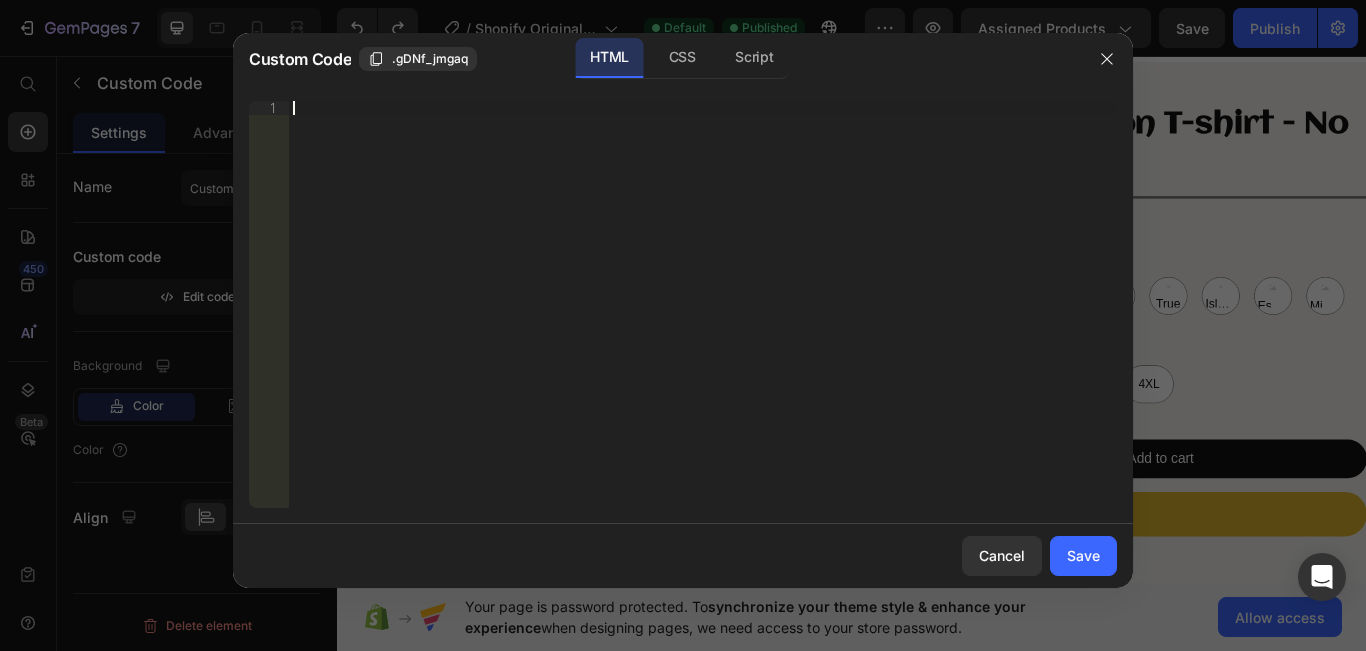 click on "Insert the 3rd-party installation code, HTML code, or Liquid code to display custom content." at bounding box center [703, 318] 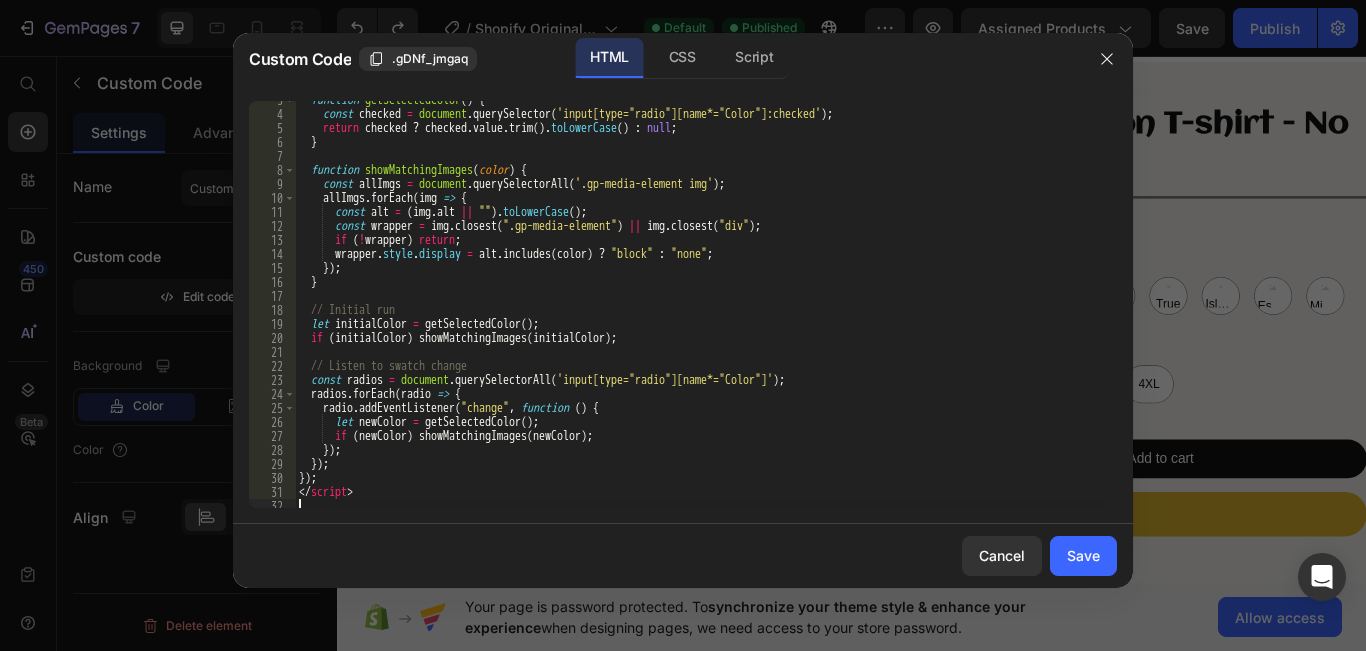 scroll, scrollTop: 0, scrollLeft: 0, axis: both 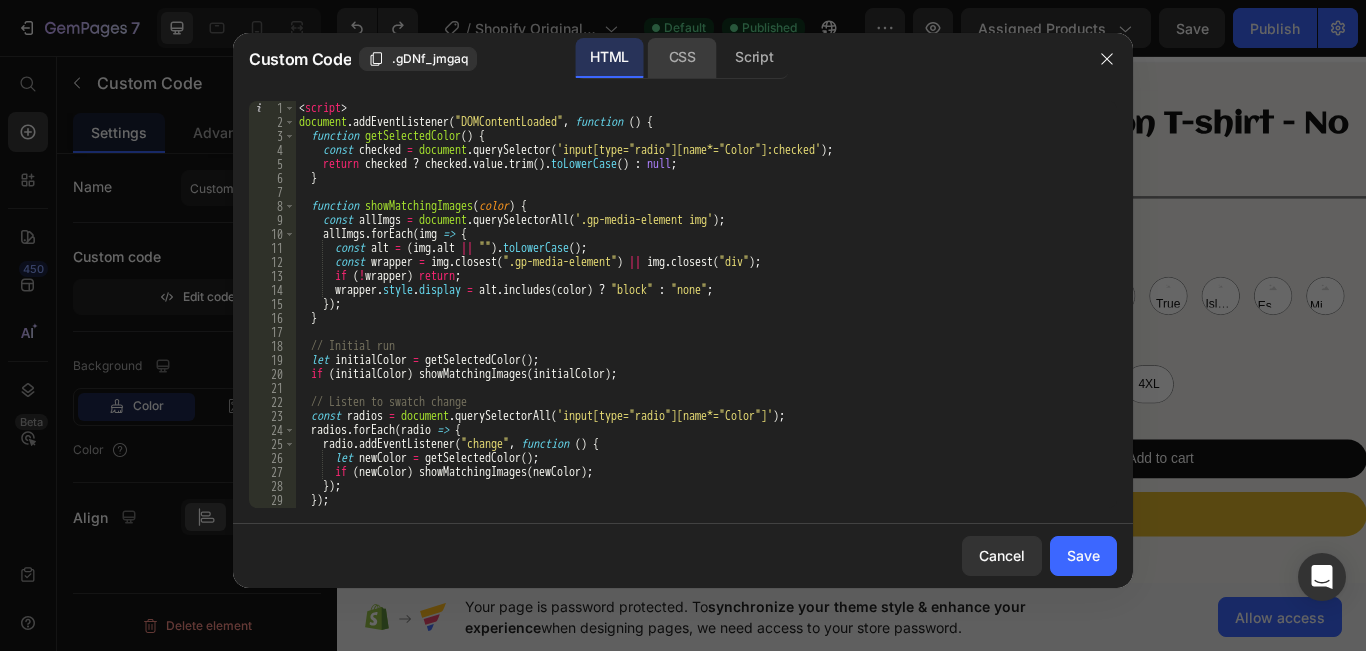 click on "CSS" 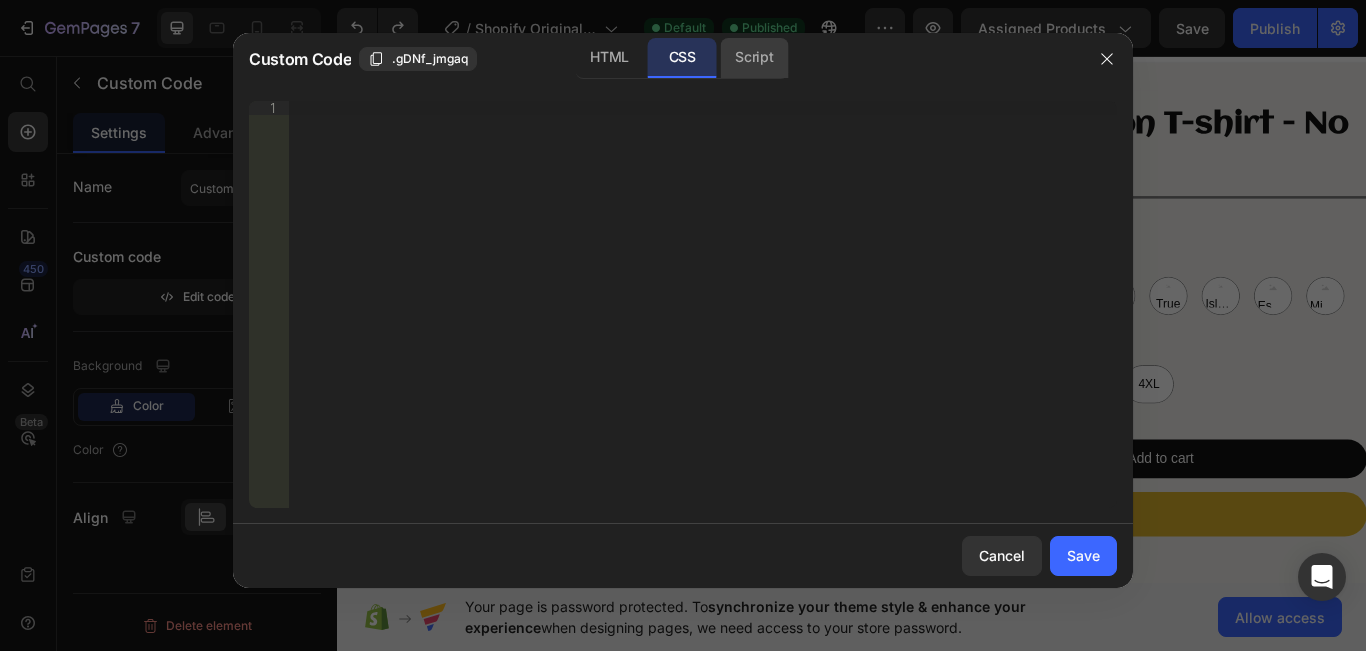click on "Script" 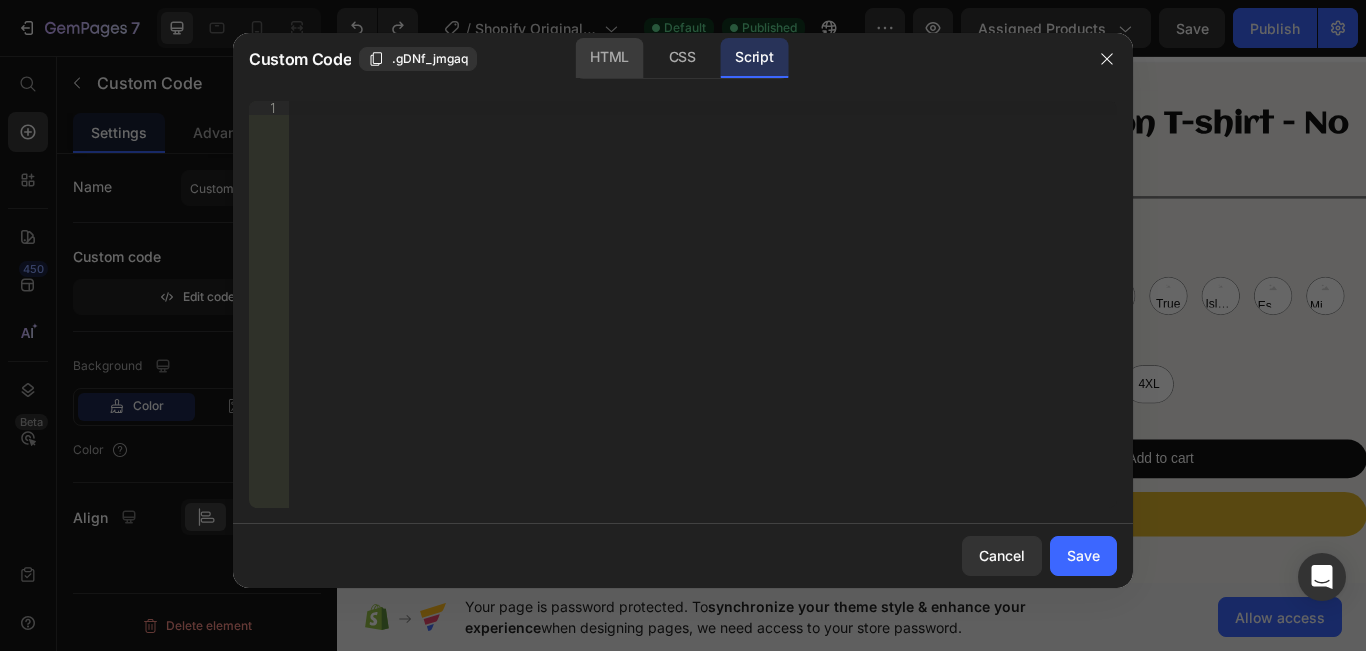 click on "HTML" 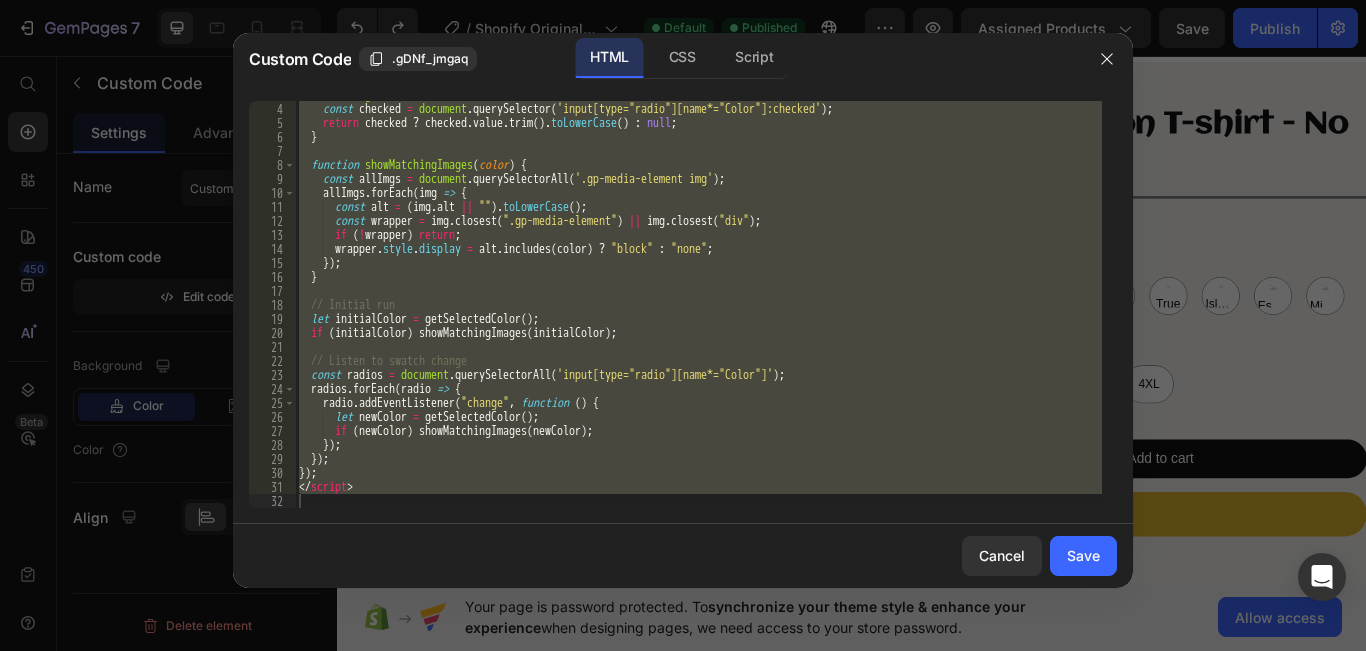 scroll, scrollTop: 41, scrollLeft: 0, axis: vertical 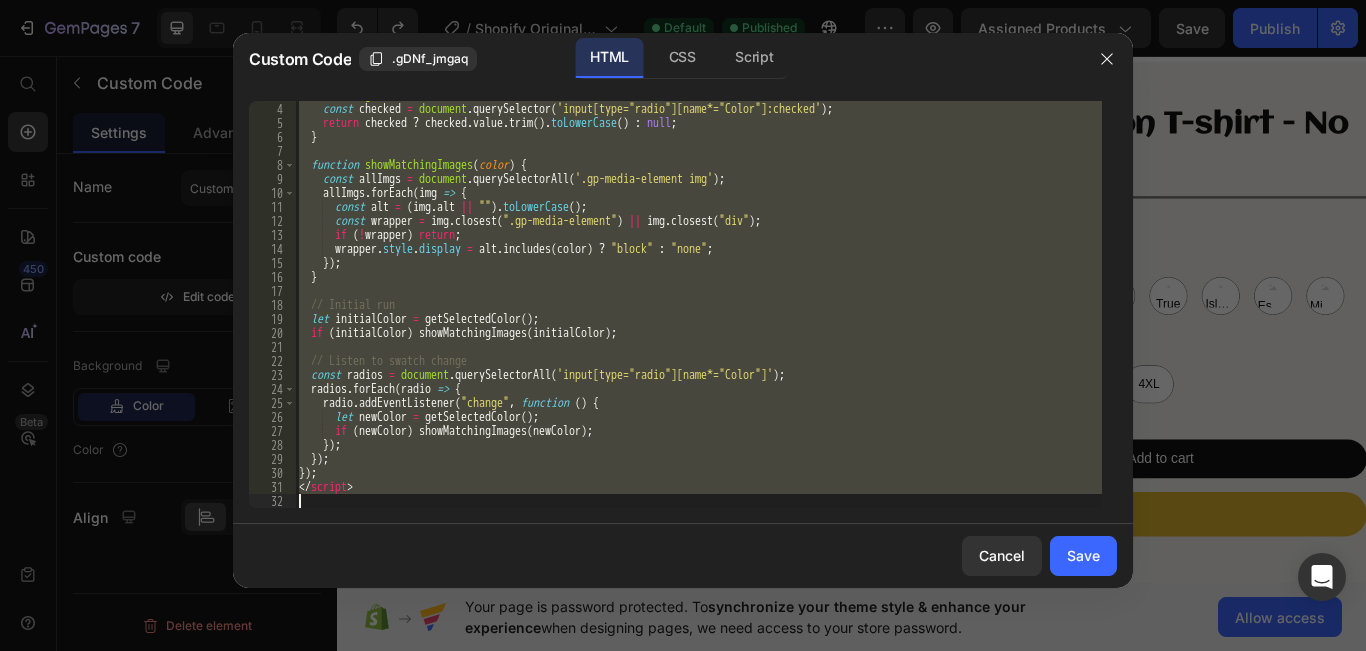 click on "function   getSelectedColor ( )   {      const   checked   =   document . querySelector ( 'input[type="radio"][name*="Color"]:checked' ) ;      return   checked   ?   checked . value . trim ( ) . toLowerCase ( )   :   null ;    }    function   showMatchingImages ( color )   {      const   allImgs   =   document . querySelectorAll ( '.gp-media-element img' ) ;      allImgs . forEach ( img   =>   {         const   alt   =   ( img . alt   ||   "" ) . toLowerCase ( ) ;         const   wrapper   =   img . closest ( ".gp-media-element" )   ||   img . closest ( "div" ) ;         if   ( ! wrapper )   return ;         wrapper . style . display   =   alt . includes ( color )   ?   "block"   :   "none" ;      }) ;    }    // Initial run    let   initialColor   =   getSelectedColor ( ) ;    if   ( initialColor )   showMatchingImages ( initialColor ) ;    // Listen to swatch change    const   radios   =   document . querySelectorAll ( 'input[type="radio"][name*="Color"]' ) ;    radios . forEach ( radio   =>   {      ." at bounding box center (698, 304) 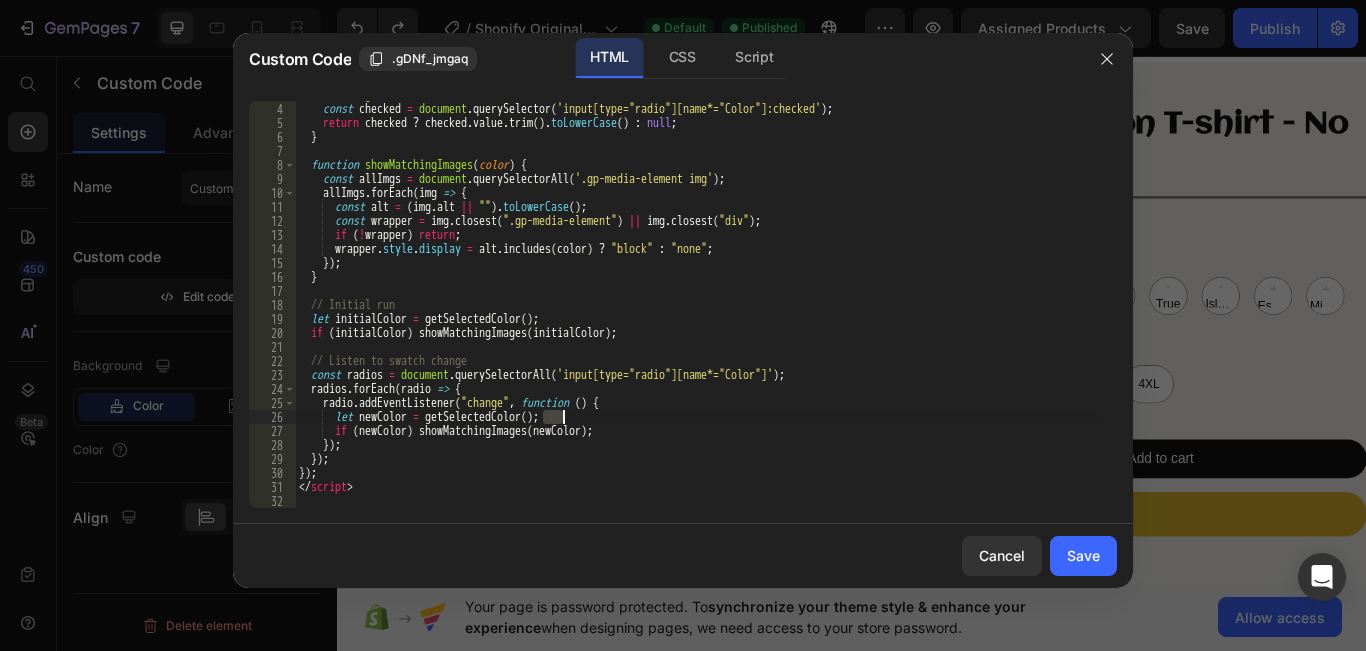 click on "function   getSelectedColor ( )   {      const   checked   =   document . querySelector ( 'input[type="radio"][name*="Color"]:checked' ) ;      return   checked   ?   checked . value . trim ( ) . toLowerCase ( )   :   null ;    }    function   showMatchingImages ( color )   {      const   allImgs   =   document . querySelectorAll ( '.gp-media-element img' ) ;      allImgs . forEach ( img   =>   {         const   alt   =   ( img . alt   ||   "" ) . toLowerCase ( ) ;         const   wrapper   =   img . closest ( ".gp-media-element" )   ||   img . closest ( "div" ) ;         if   ( ! wrapper )   return ;         wrapper . style . display   =   alt . includes ( color )   ?   "block"   :   "none" ;      }) ;    }    // Initial run    let   initialColor   =   getSelectedColor ( ) ;    if   ( initialColor )   showMatchingImages ( initialColor ) ;    // Listen to swatch change    const   radios   =   document . querySelectorAll ( 'input[type="radio"][name*="Color"]' ) ;    radios . forEach ( radio   =>   {      ." at bounding box center [698, 305] 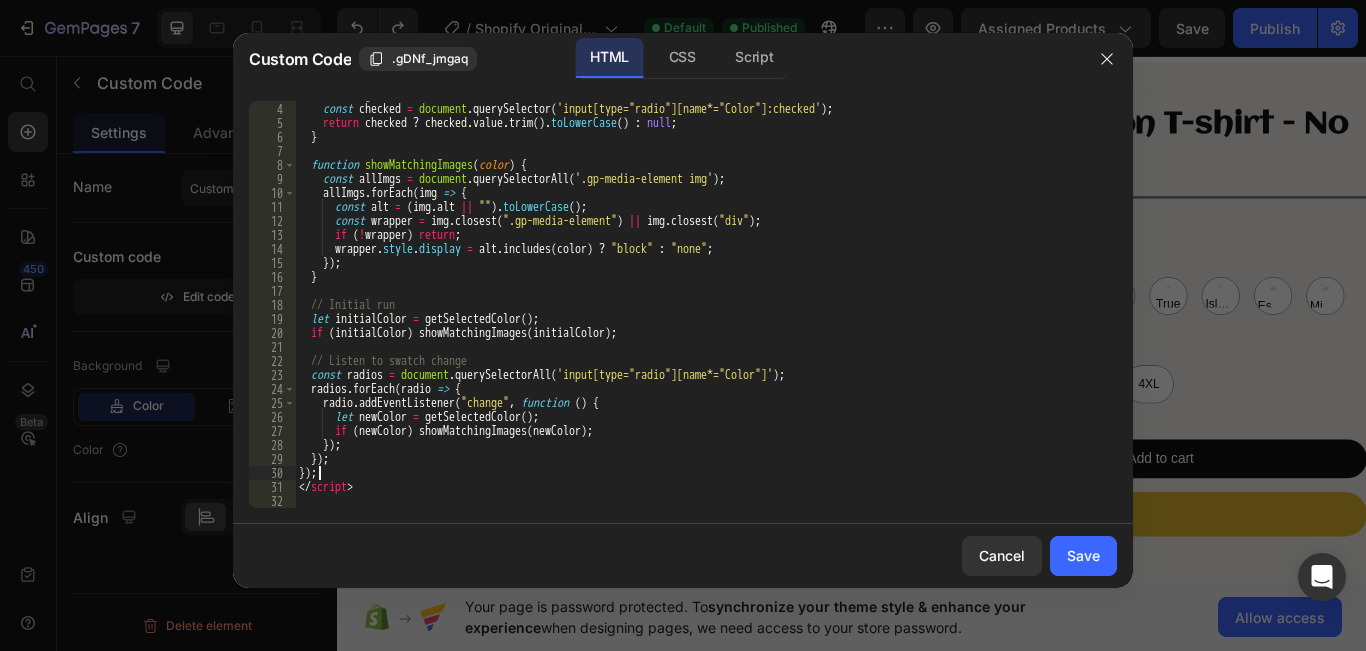 type on "</script>" 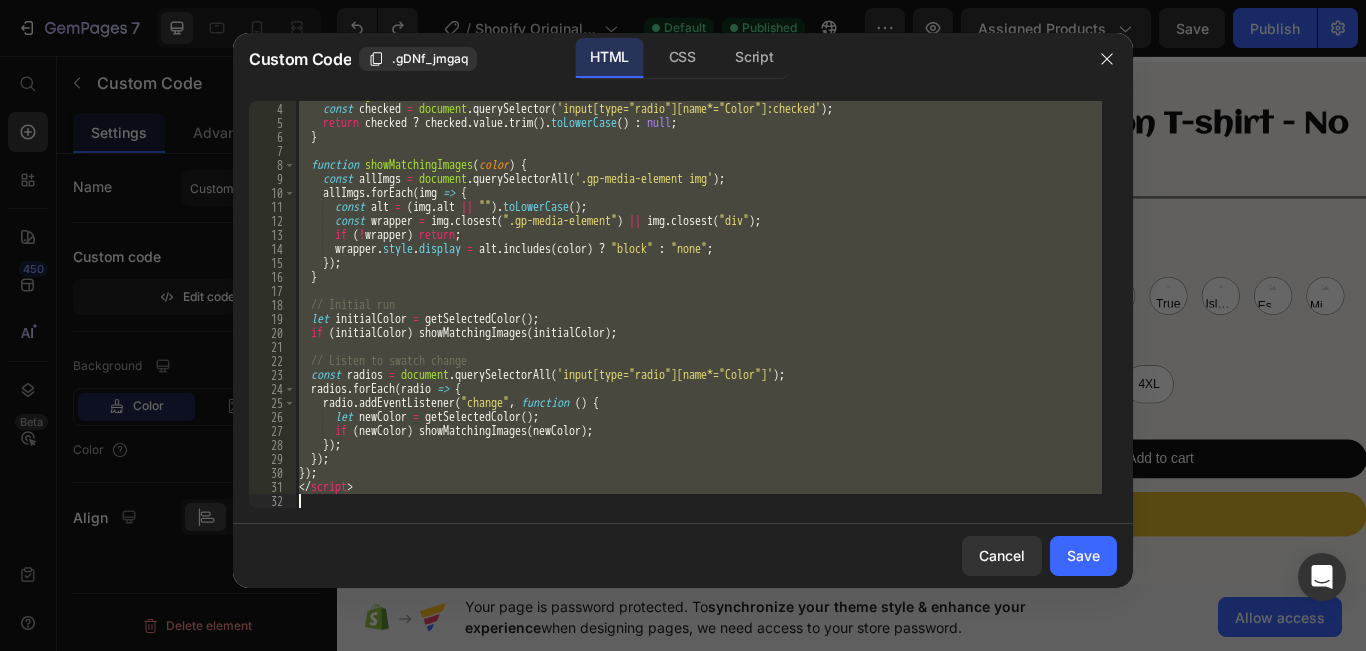 type 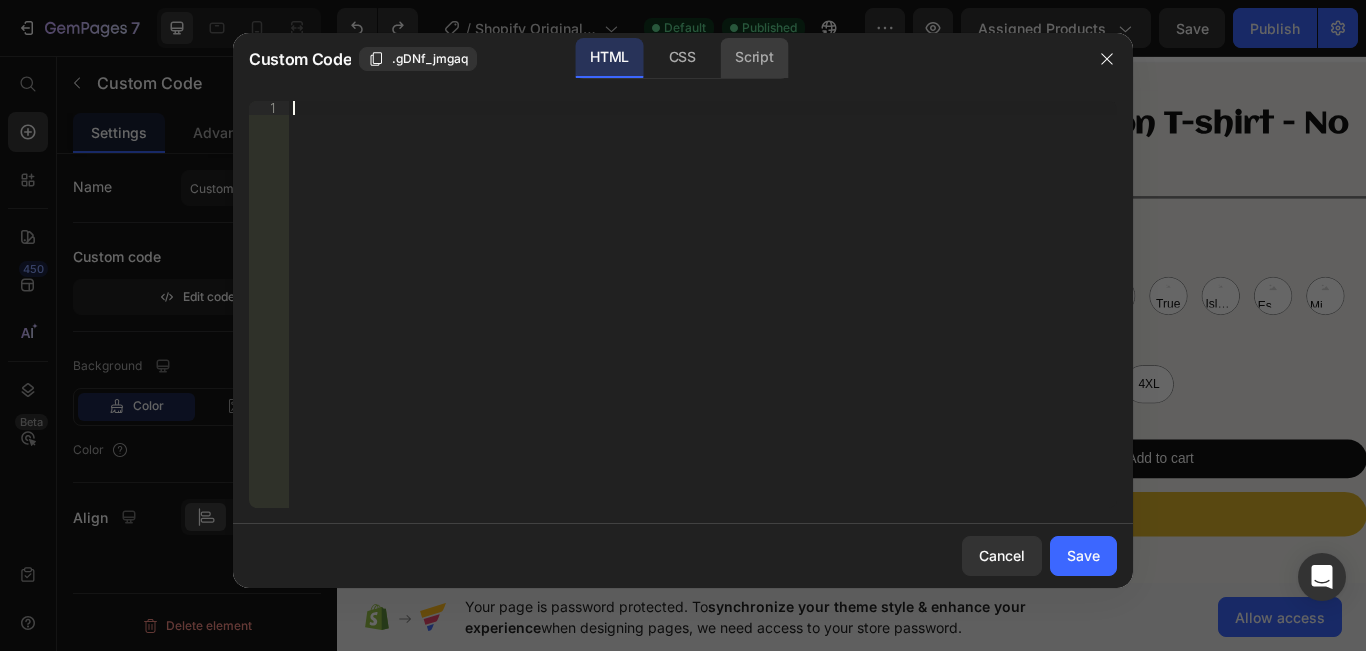 click on "Script" 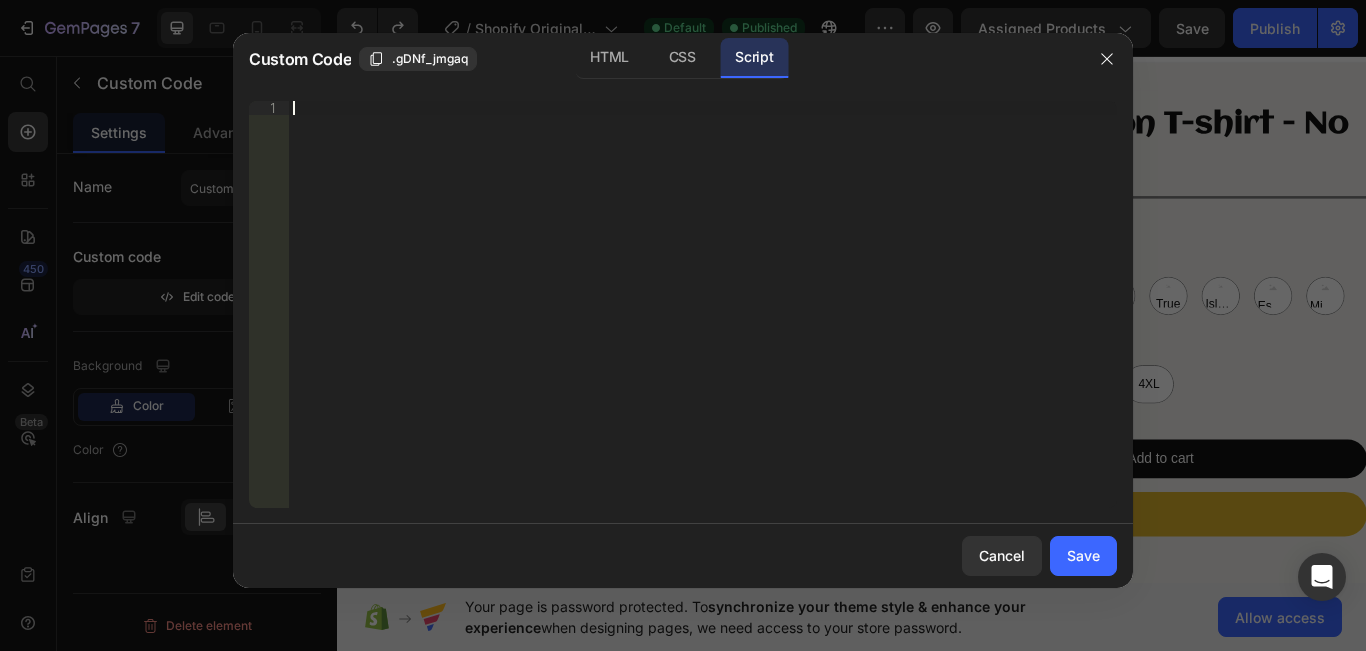 click on "Insert the Javascript code to add interaction and animation to your content right here." at bounding box center [703, 318] 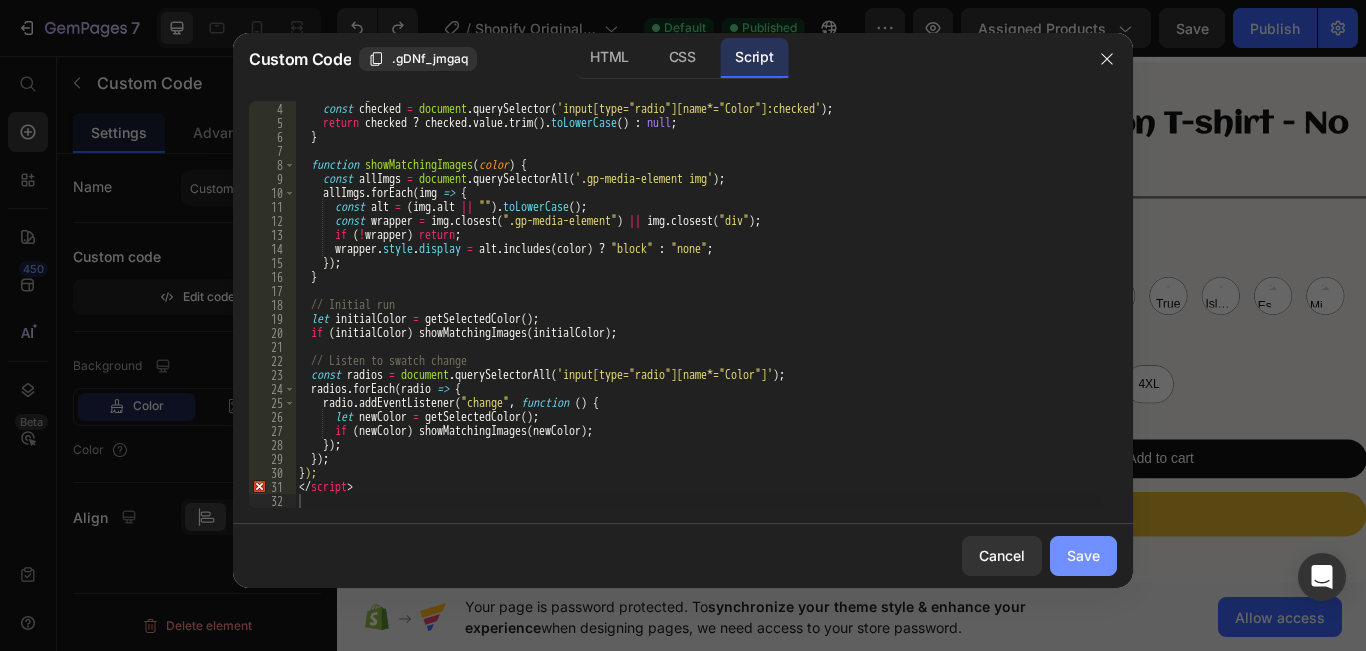 click on "Save" at bounding box center (1083, 555) 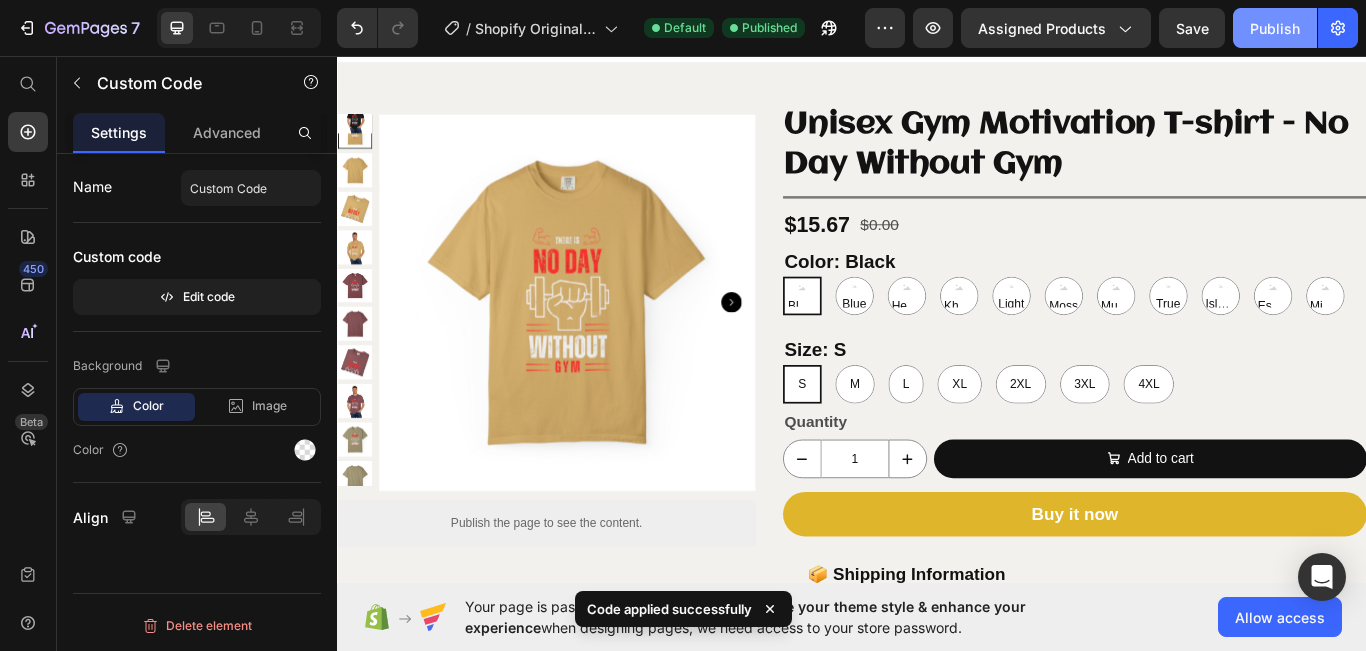 click on "Publish" at bounding box center (1275, 28) 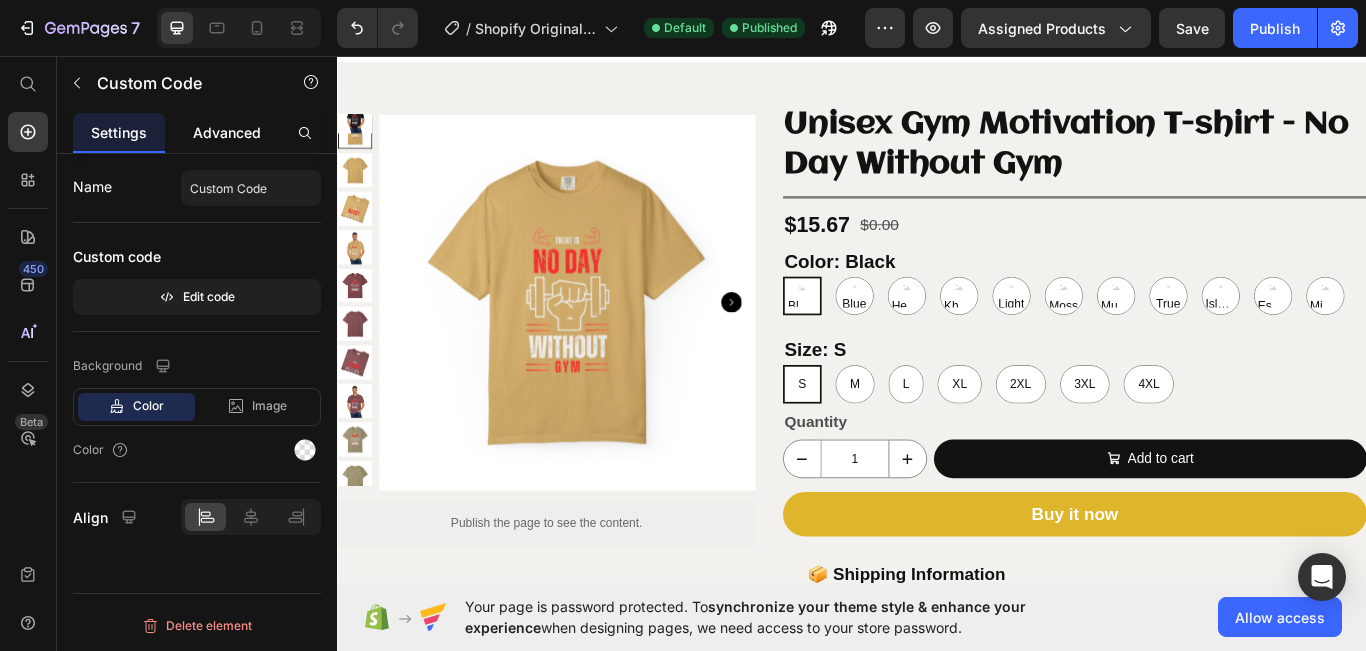 click on "Advanced" at bounding box center (227, 132) 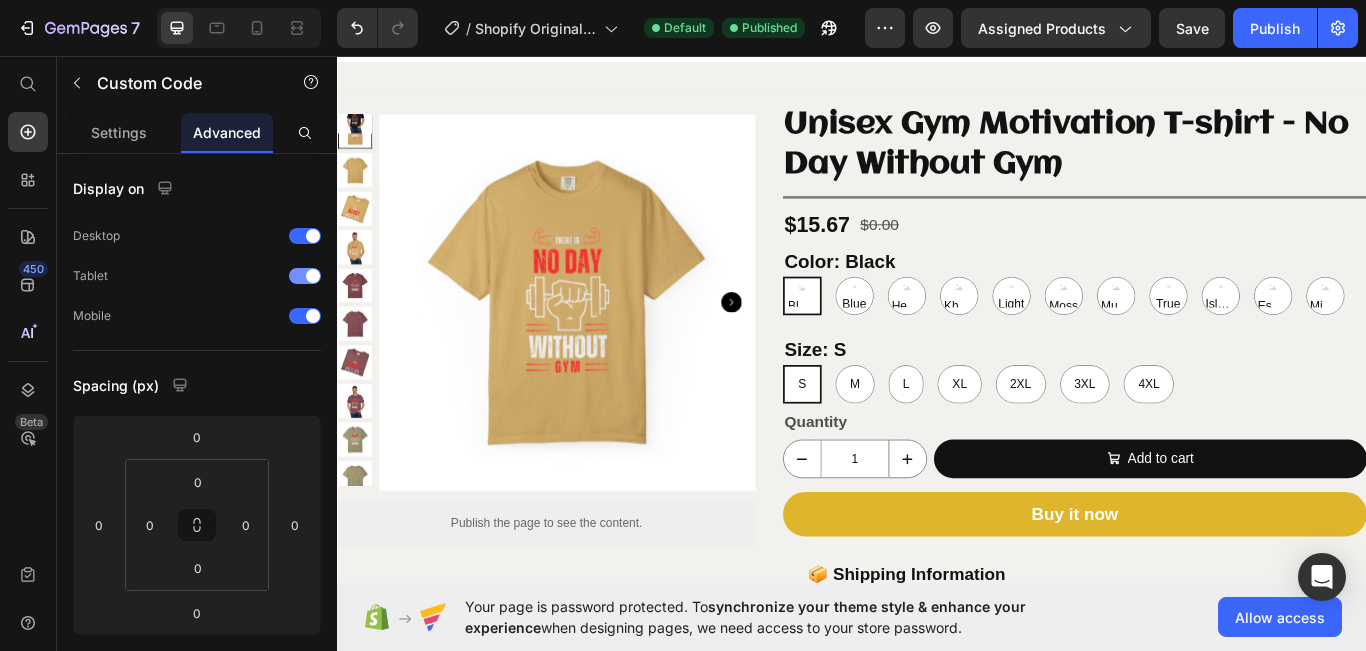 scroll, scrollTop: 751, scrollLeft: 0, axis: vertical 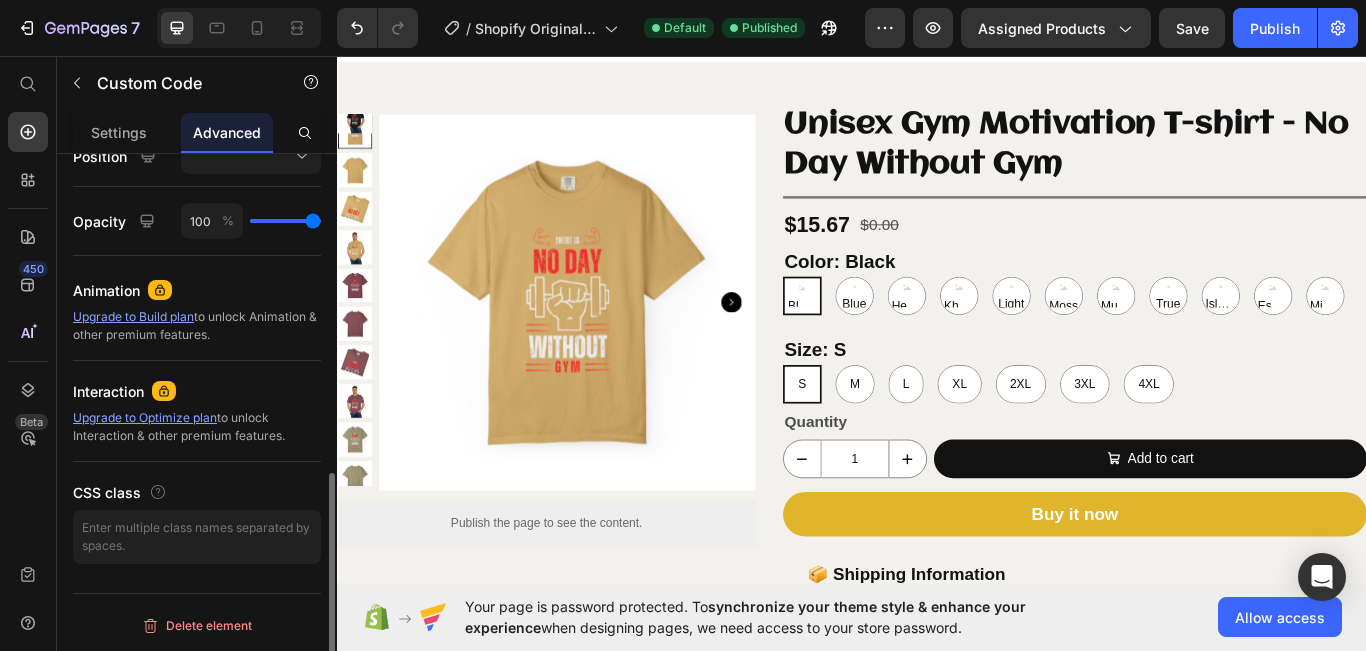 click on "%" at bounding box center (228, 220) 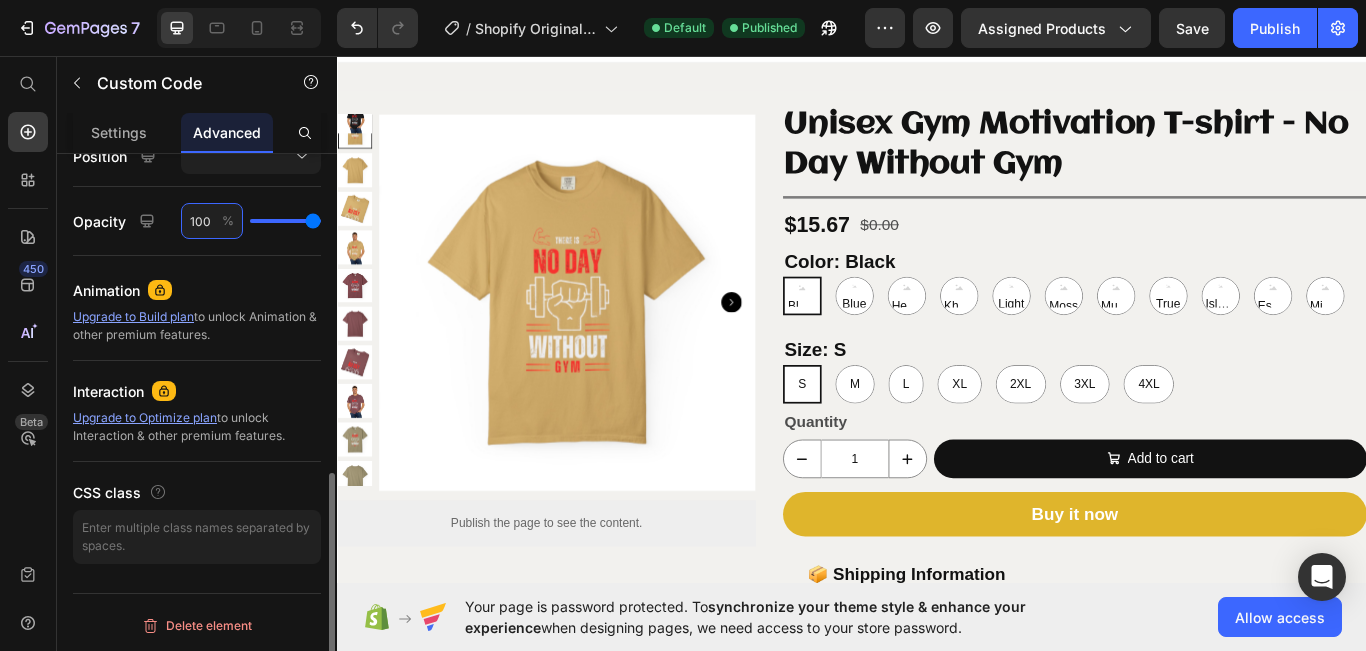 click on "100" at bounding box center [212, 221] 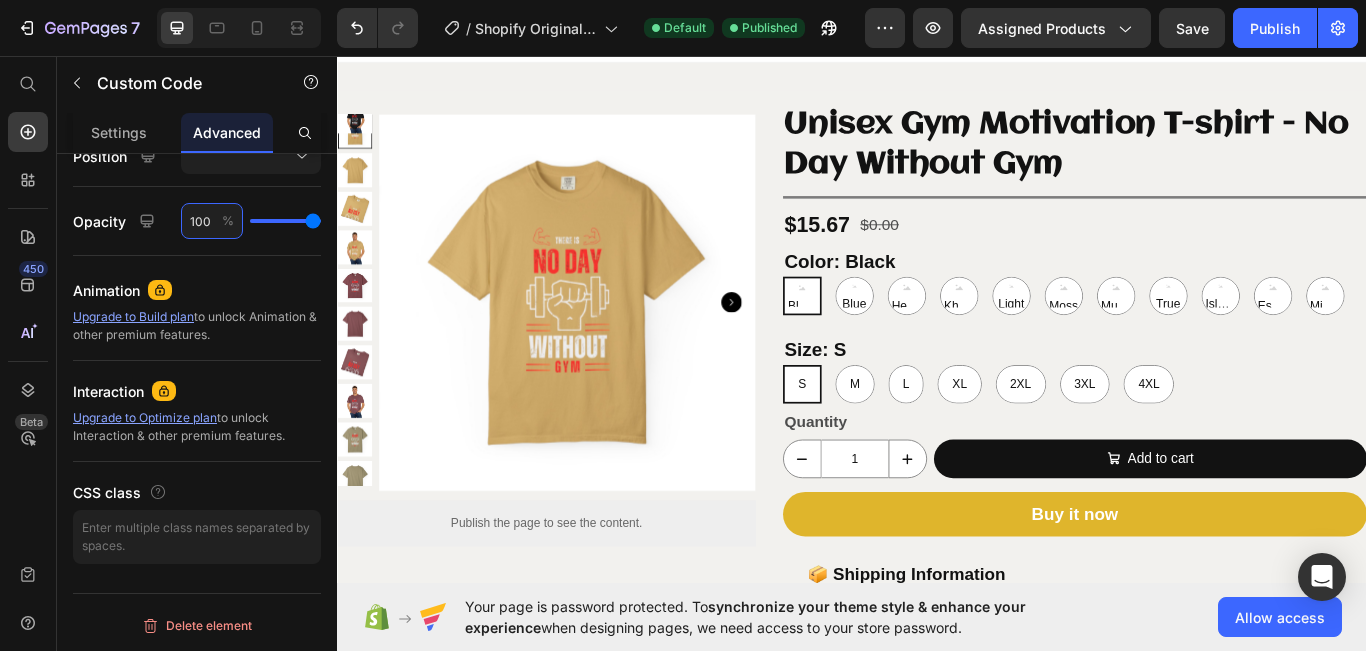 scroll, scrollTop: 0, scrollLeft: 0, axis: both 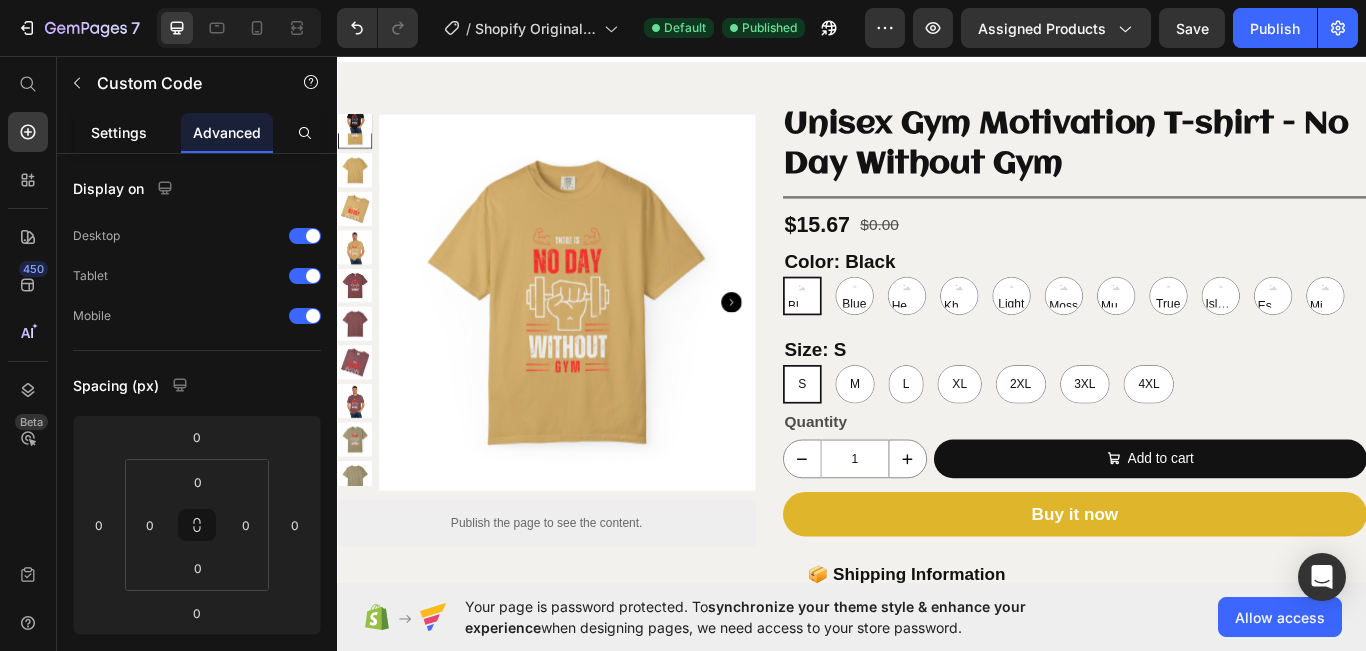 click on "Settings" at bounding box center [119, 132] 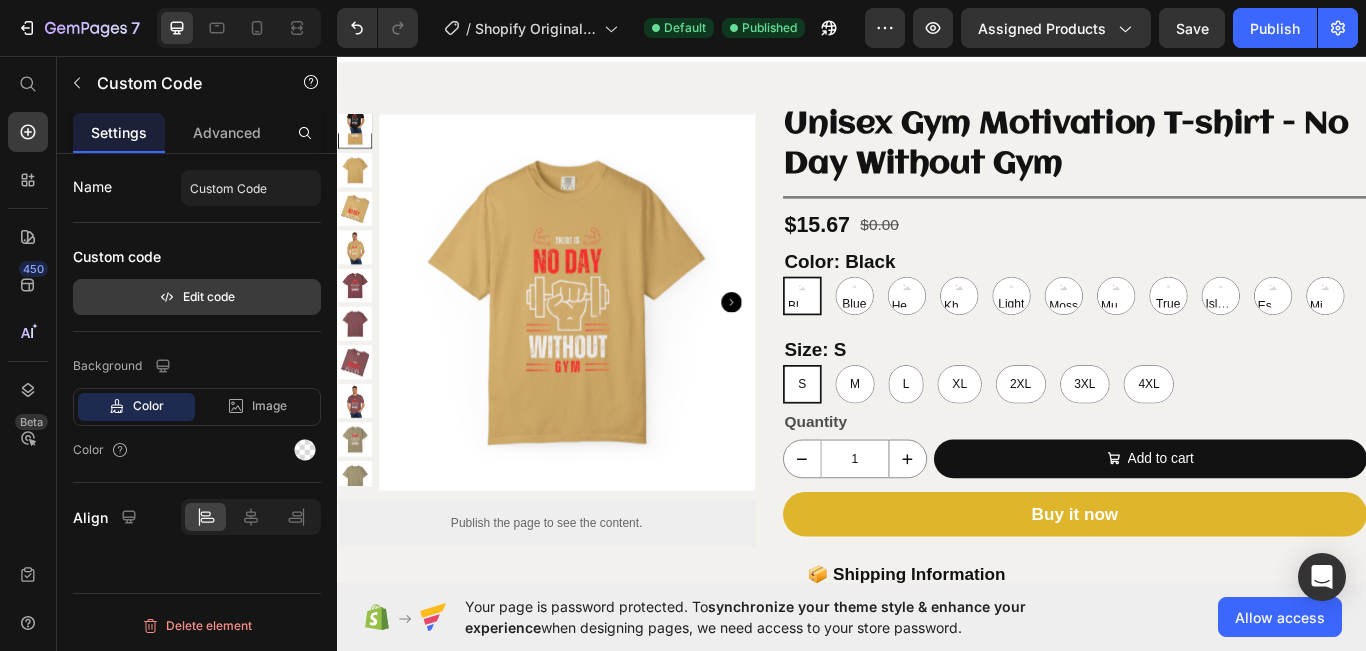 click 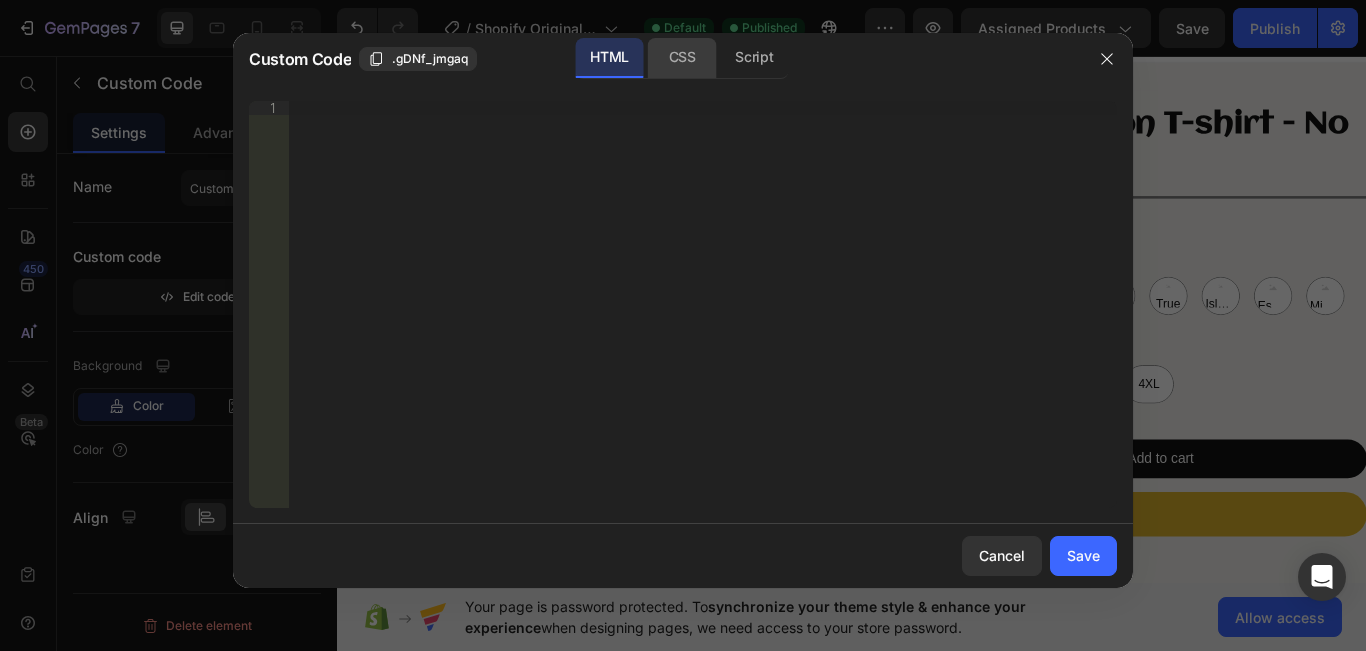 click on "CSS" 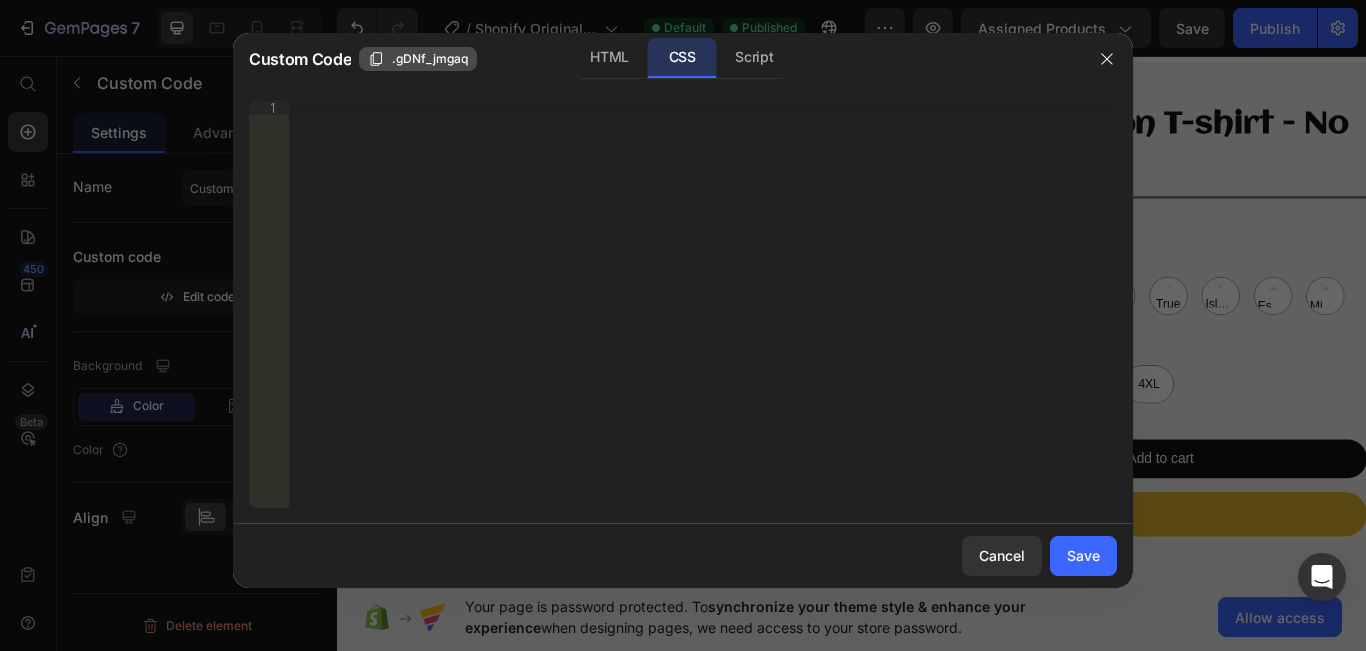 click on ".gDNf_jmgaq" 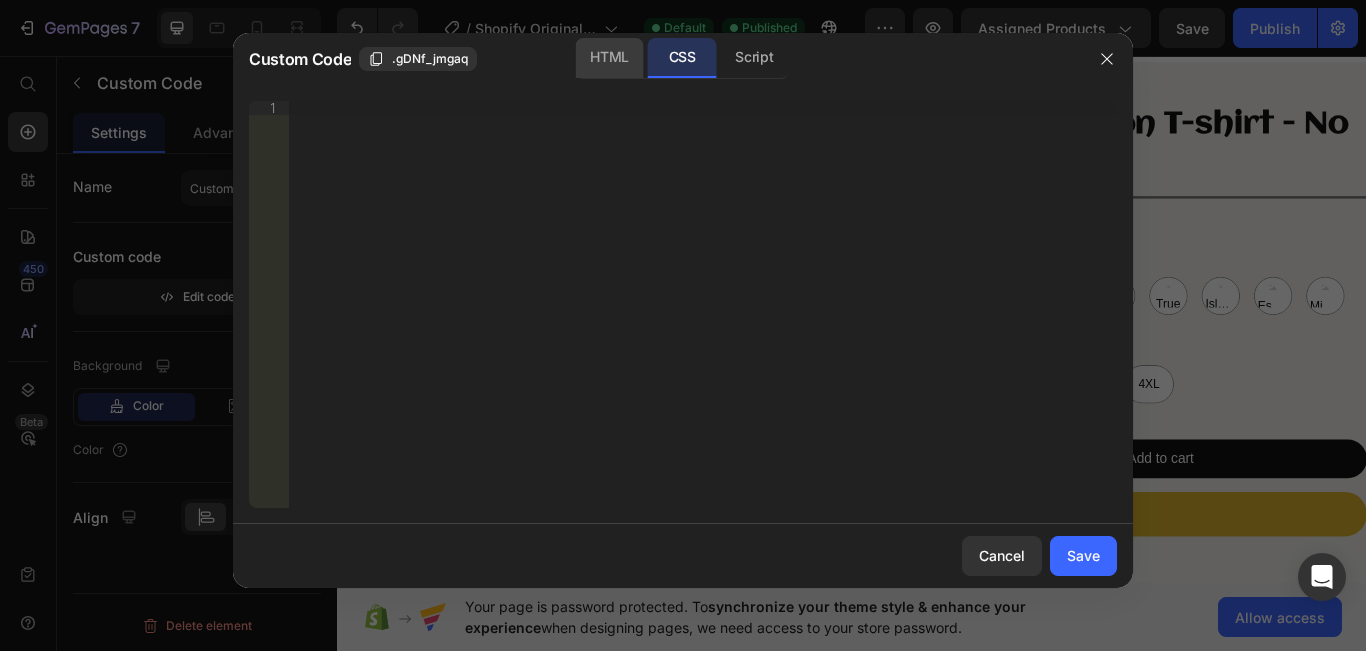 click on "HTML" 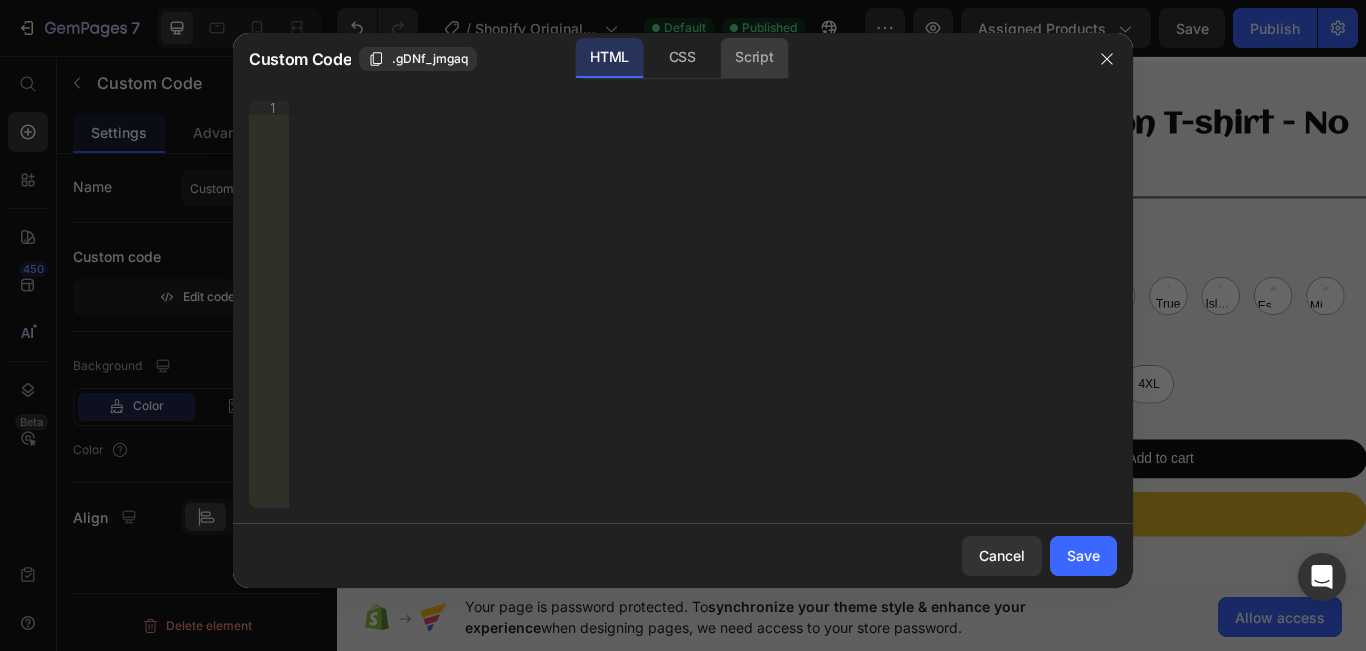 click on "Script" 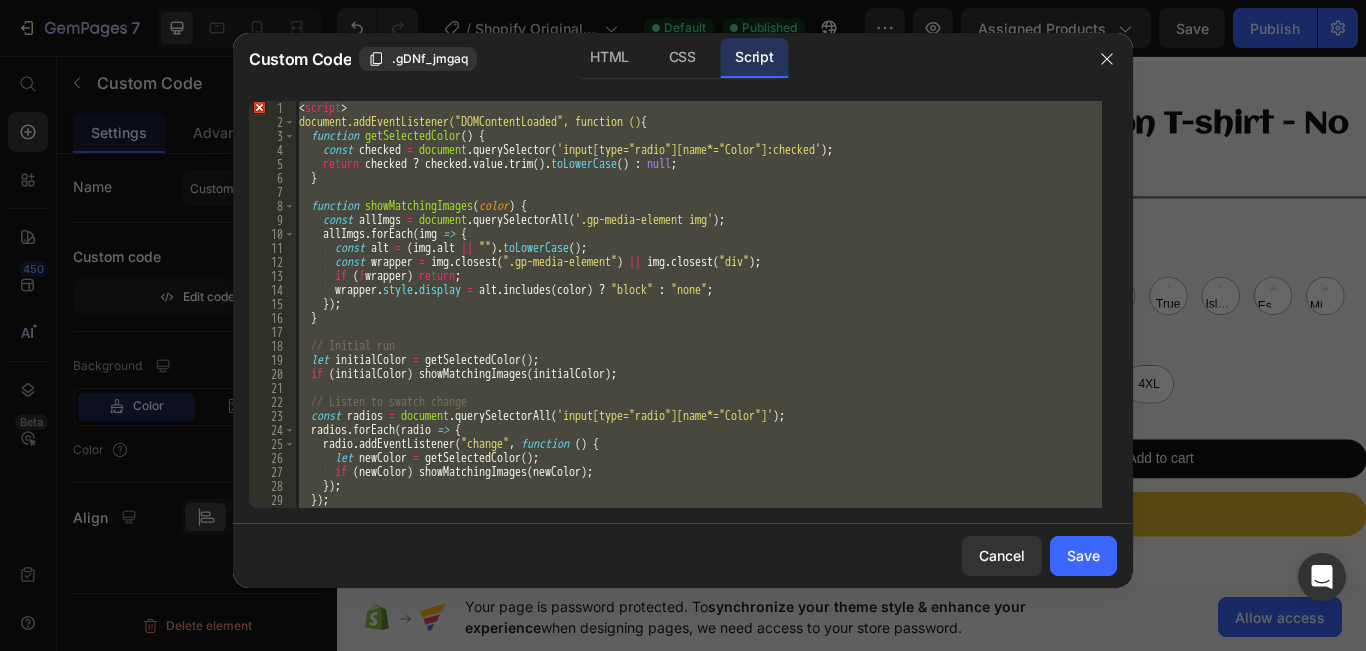 scroll, scrollTop: 0, scrollLeft: 0, axis: both 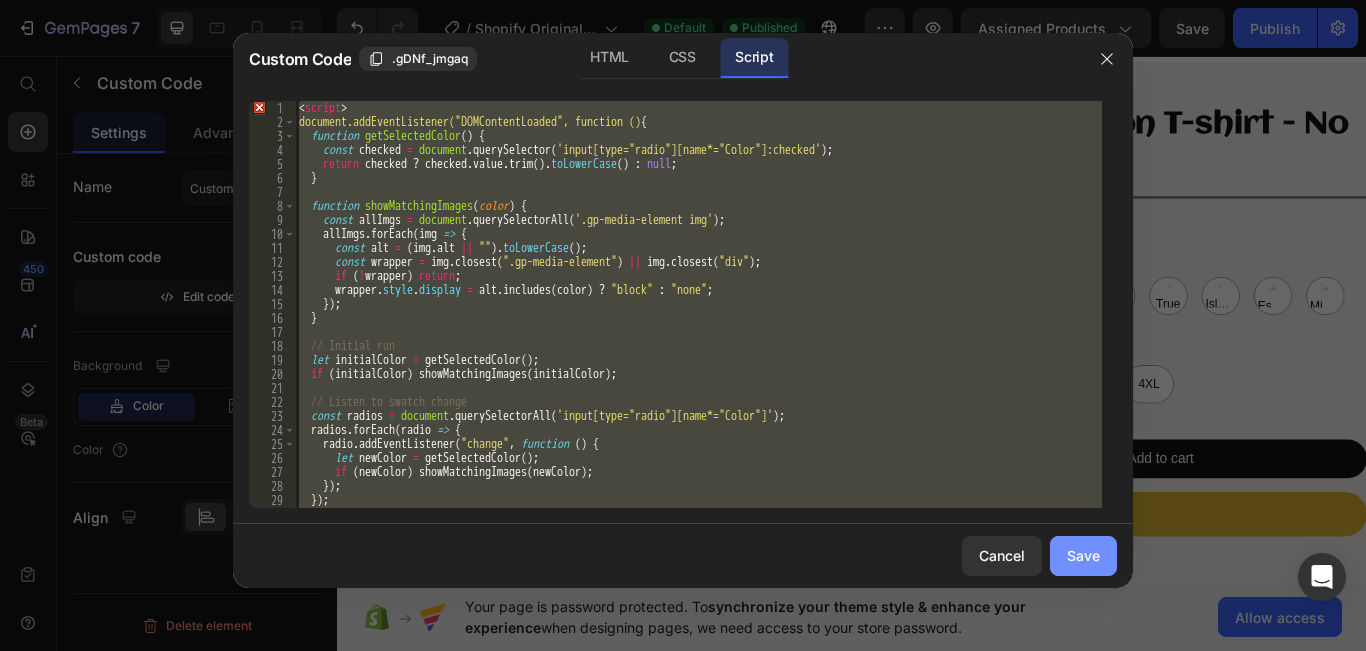 click on "Save" at bounding box center [1083, 555] 